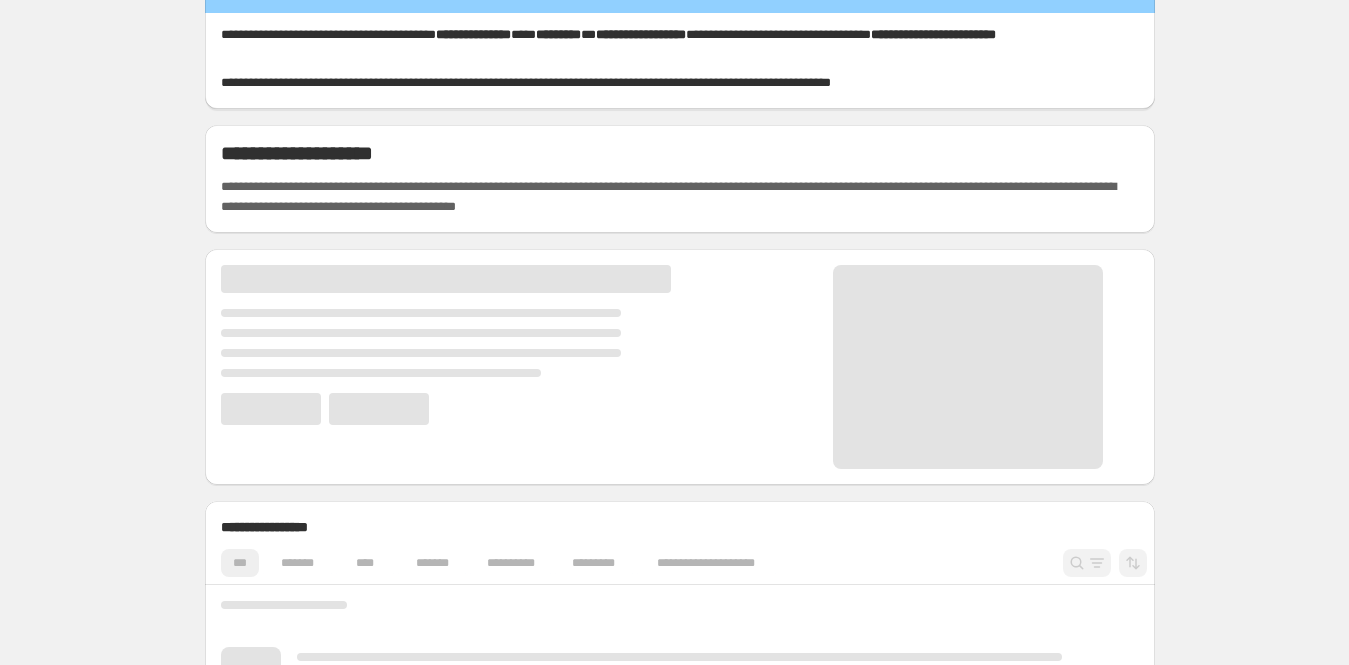 scroll, scrollTop: 38, scrollLeft: 0, axis: vertical 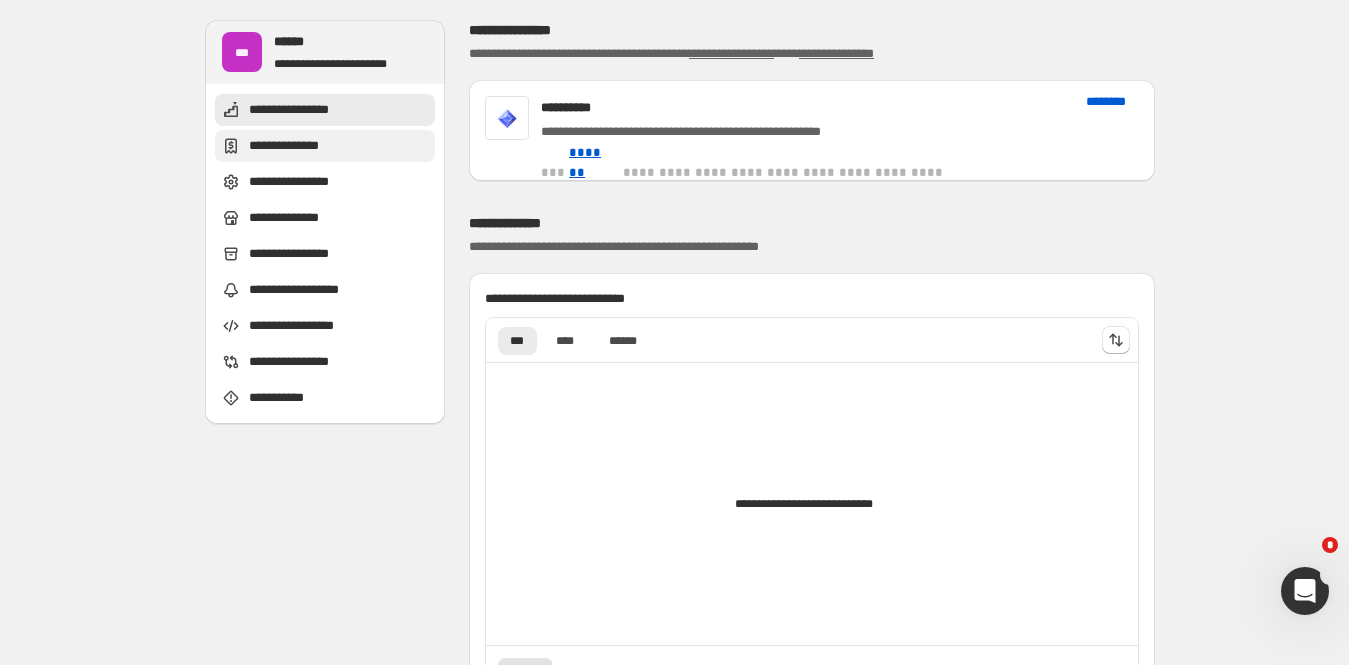 click on "**********" at bounding box center (299, 146) 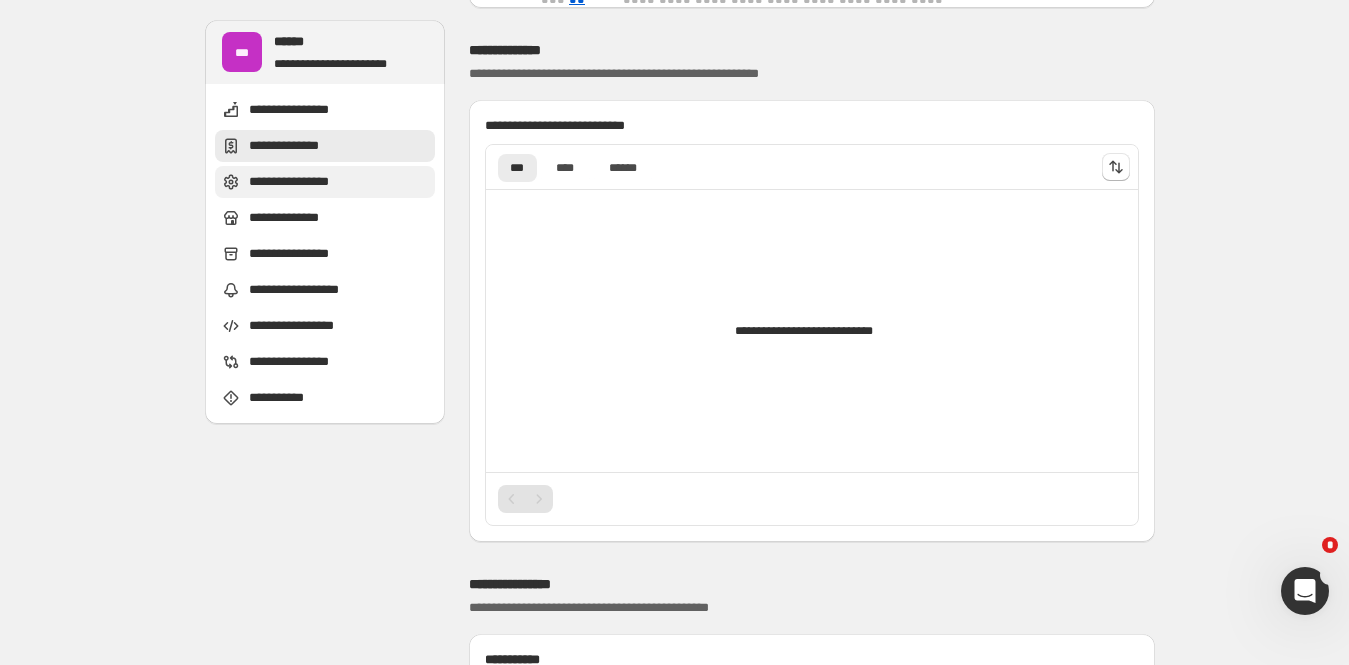 click on "**********" at bounding box center [302, 182] 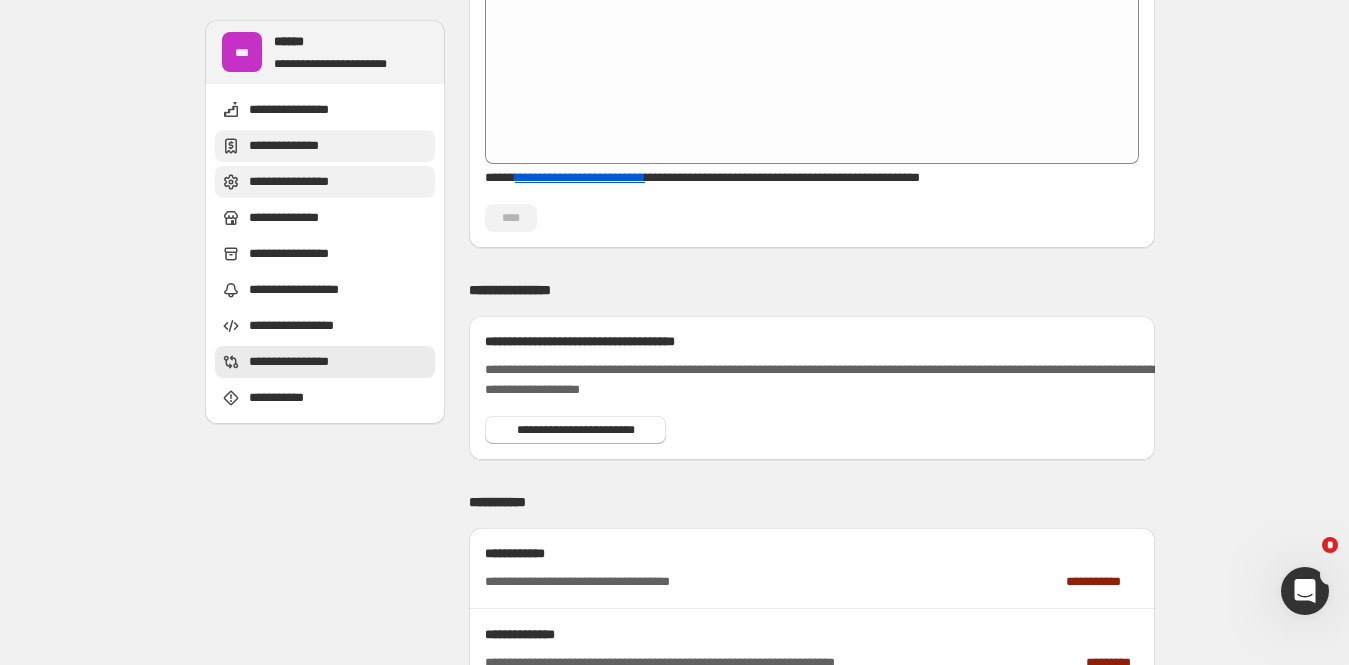 scroll, scrollTop: 3078, scrollLeft: 0, axis: vertical 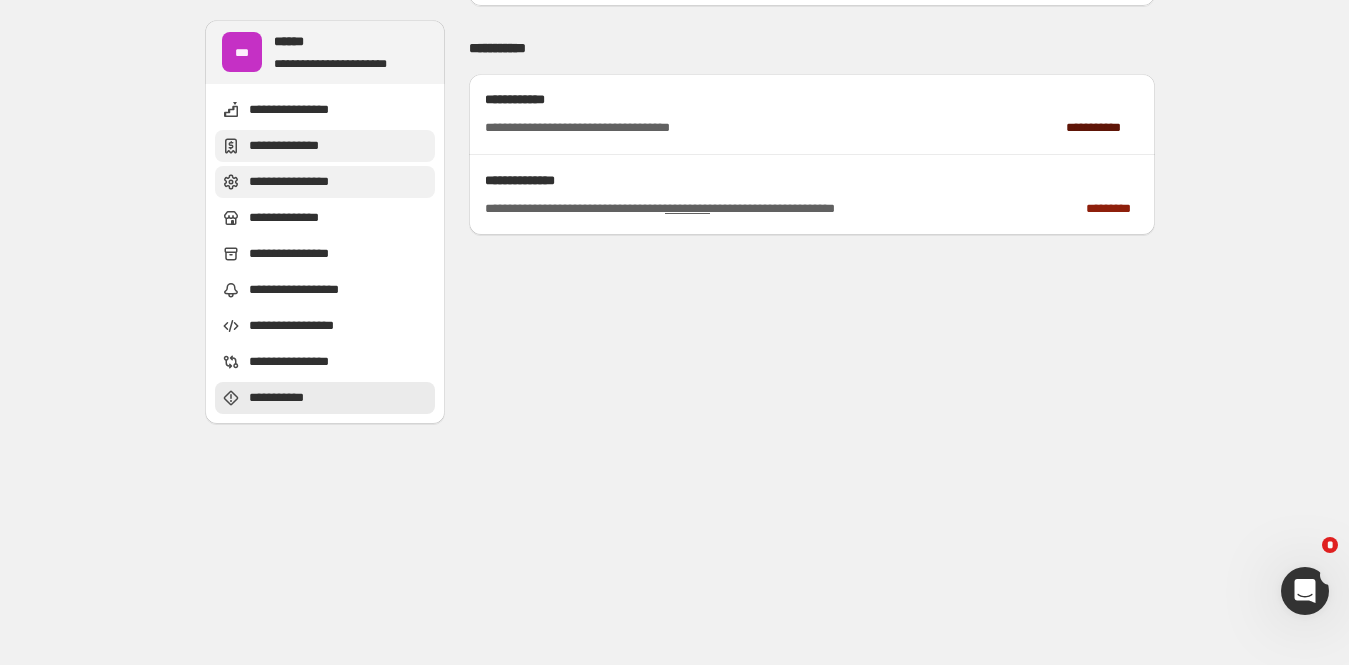 click on "**********" at bounding box center (1102, 128) 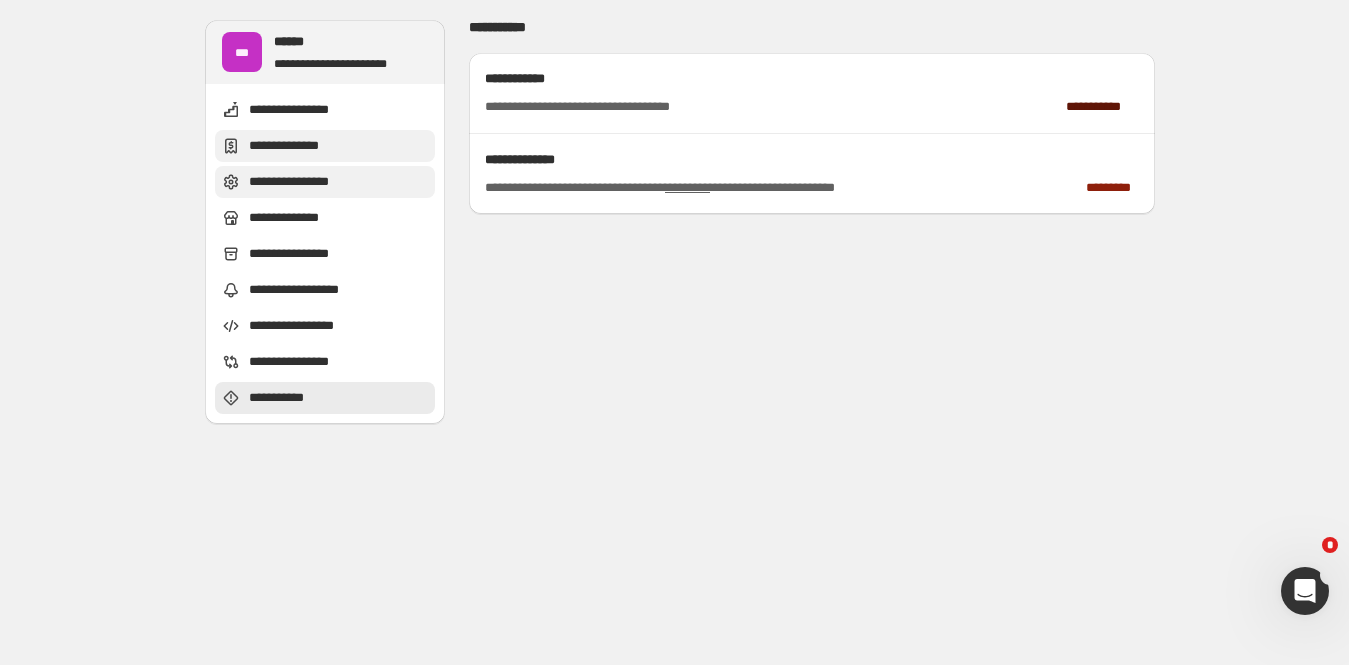 click on "**********" at bounding box center (601, 107) 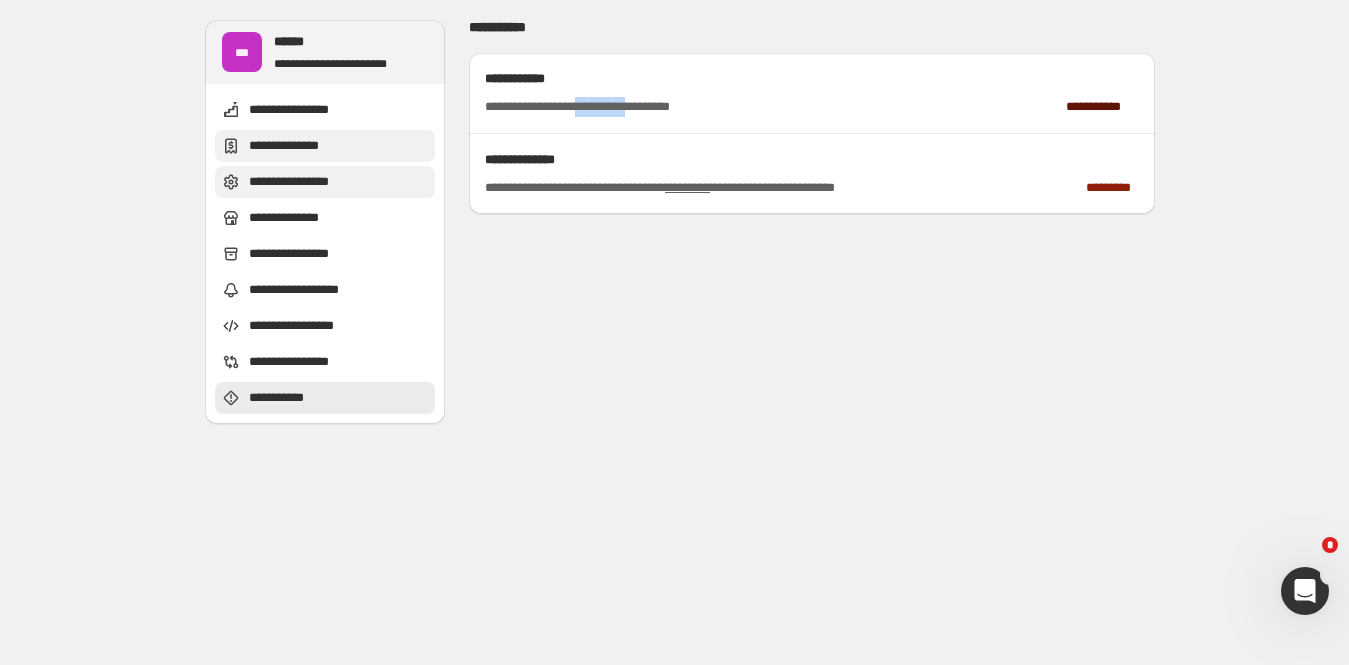click on "**********" at bounding box center (601, 107) 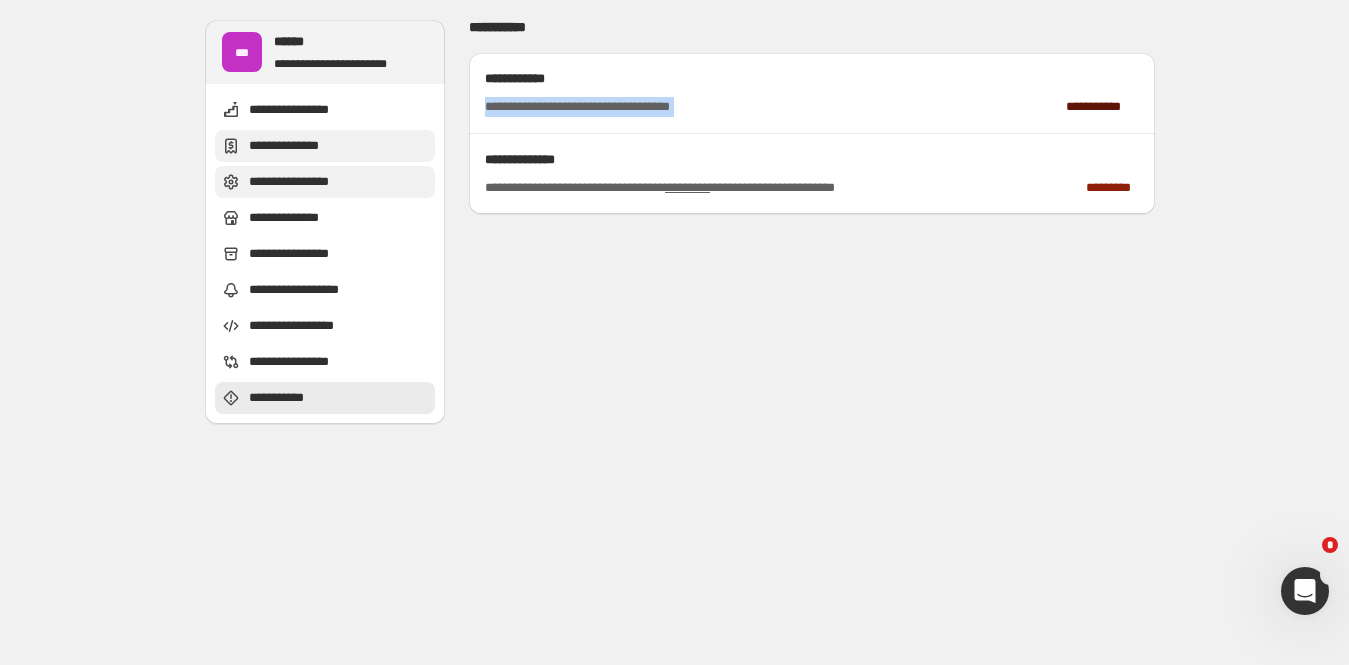click on "**********" at bounding box center (601, 107) 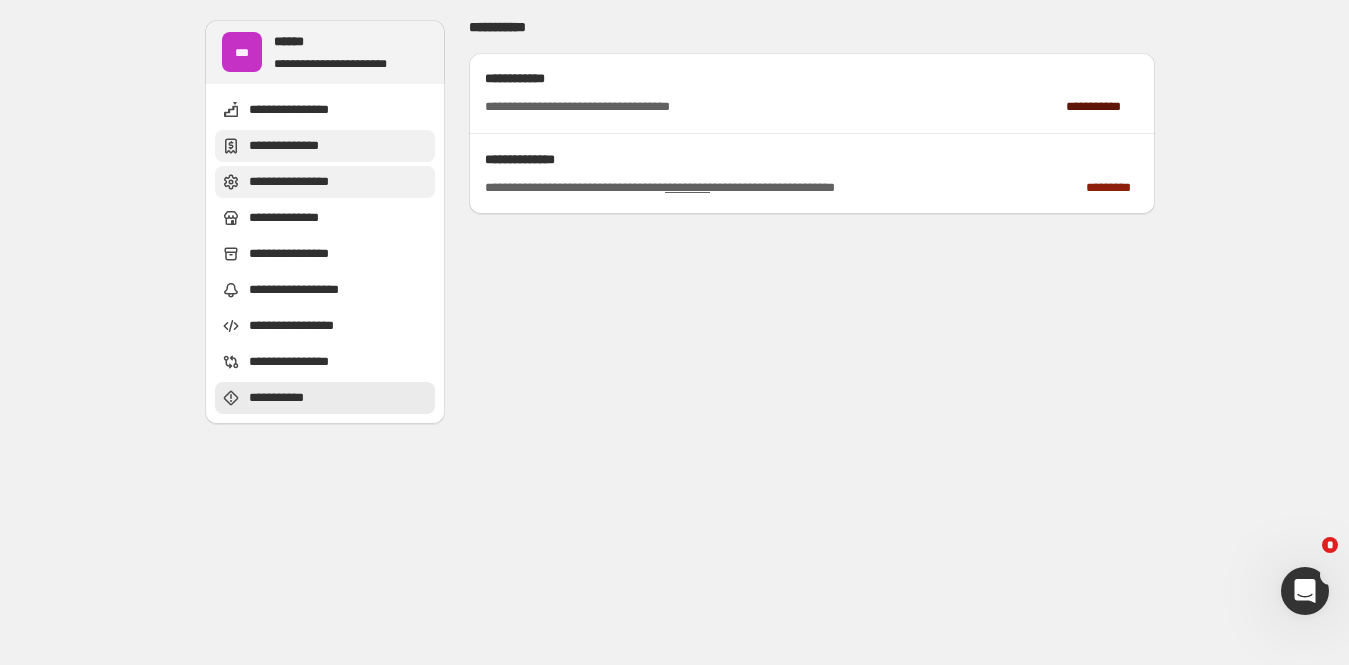 drag, startPoint x: 1150, startPoint y: 94, endPoint x: 1139, endPoint y: 93, distance: 11.045361 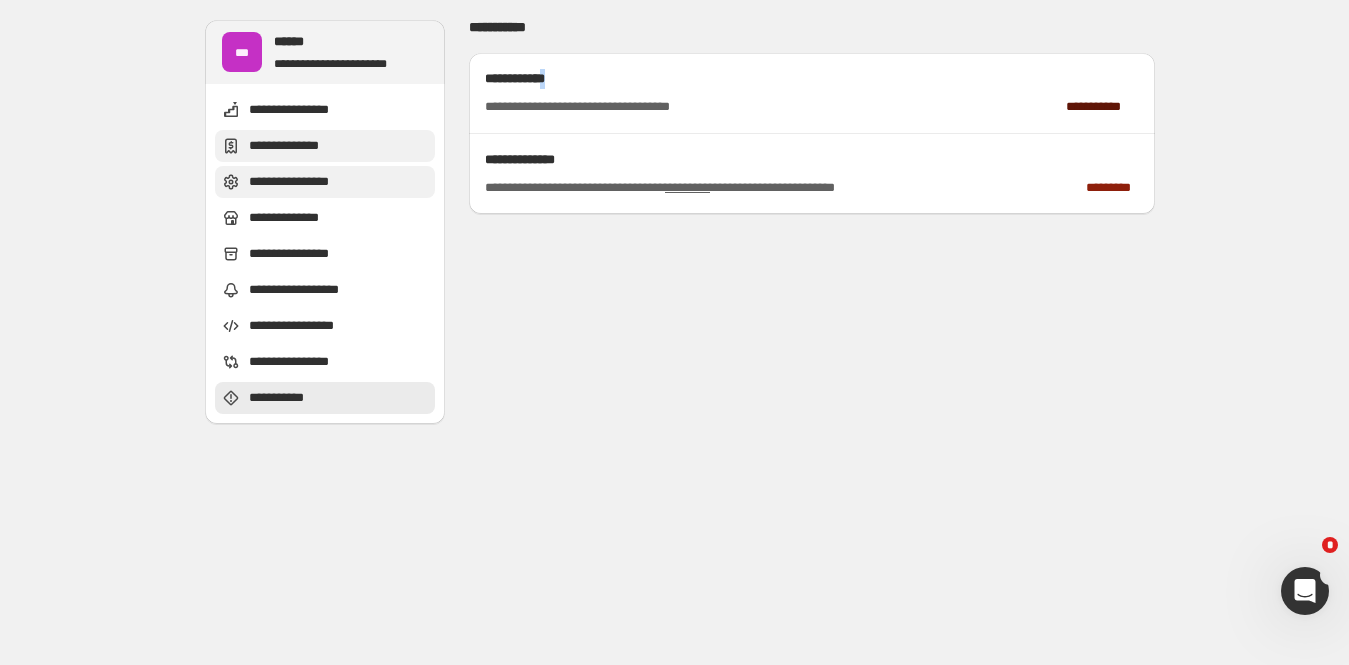 drag, startPoint x: 480, startPoint y: 78, endPoint x: 555, endPoint y: 71, distance: 75.32596 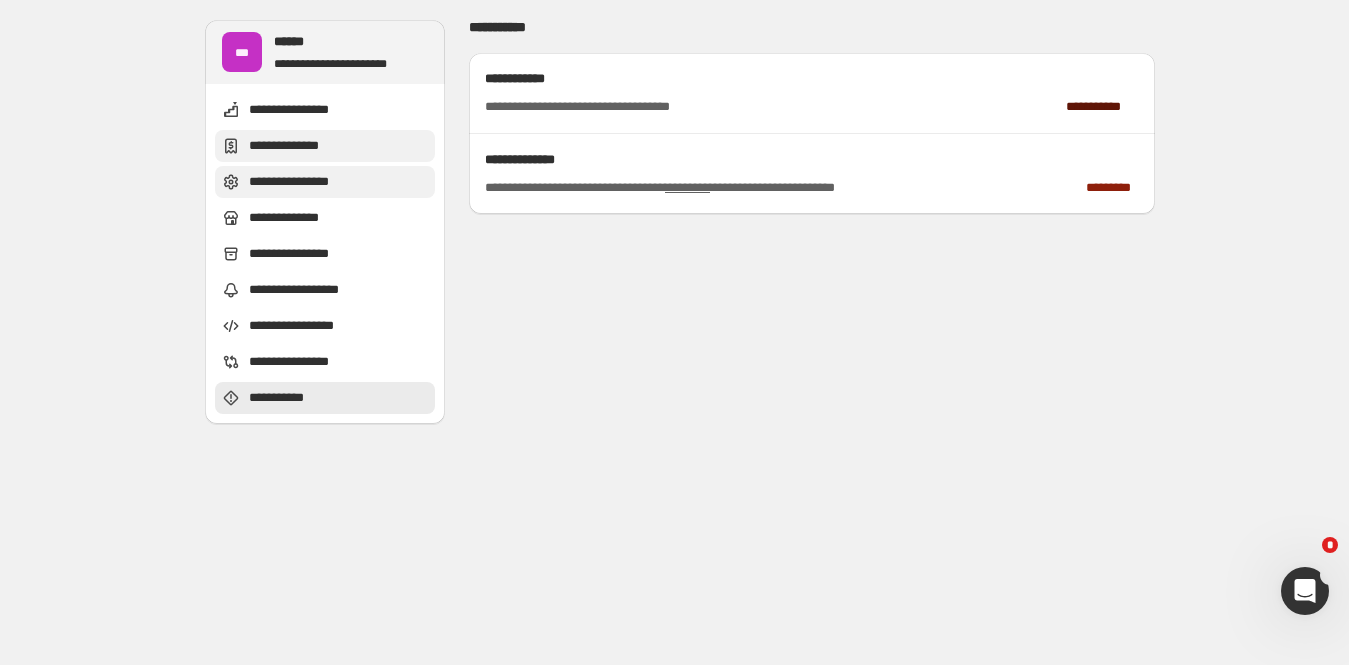 drag, startPoint x: 457, startPoint y: 69, endPoint x: 475, endPoint y: 67, distance: 18.110771 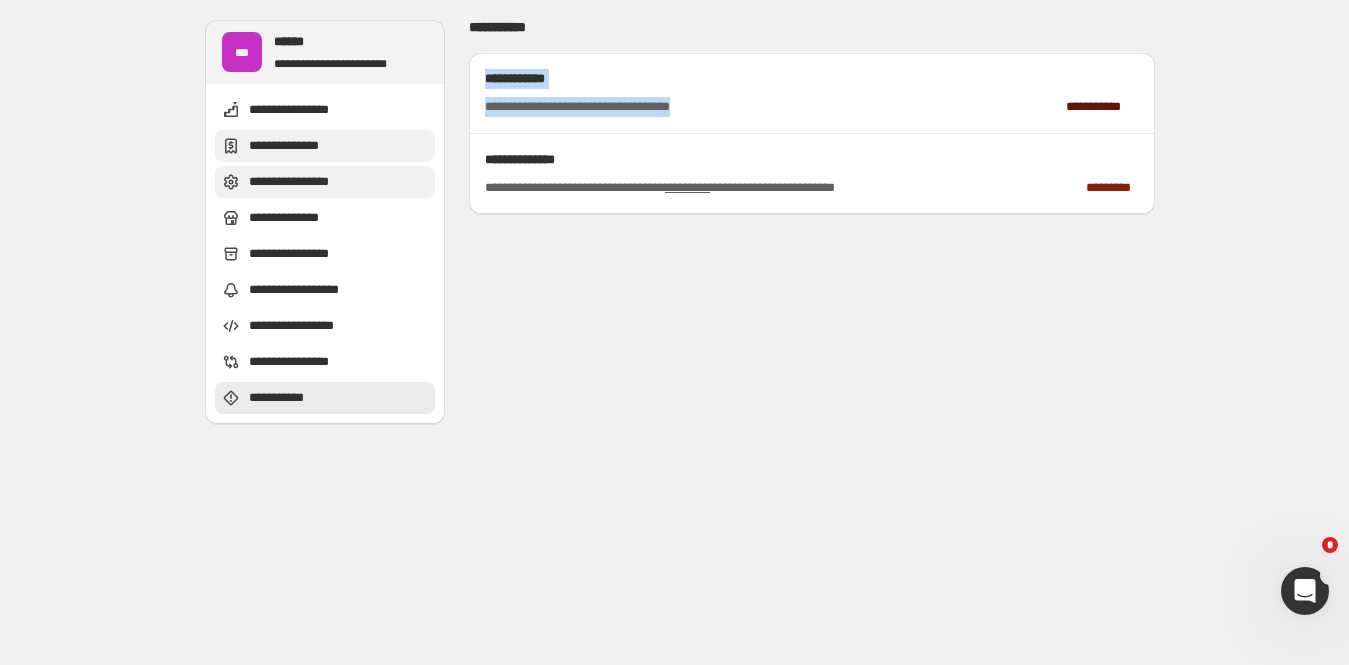drag, startPoint x: 481, startPoint y: 67, endPoint x: 724, endPoint y: 91, distance: 244.18231 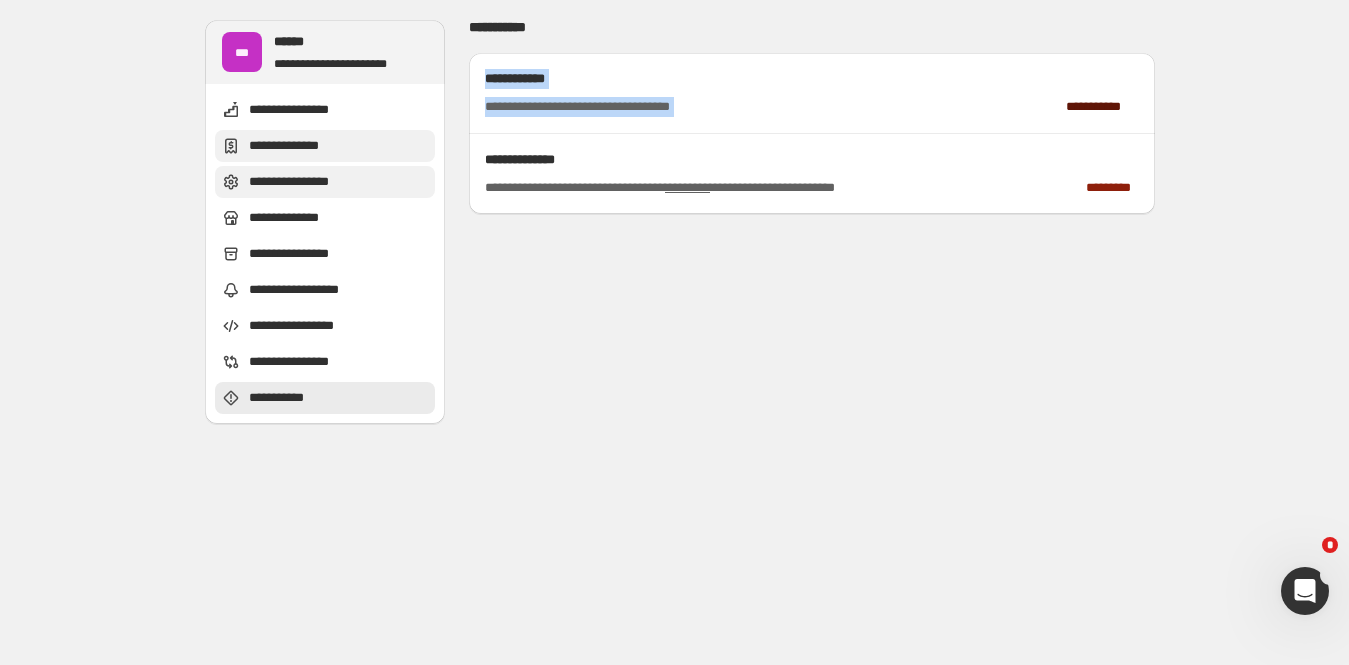 drag, startPoint x: 527, startPoint y: 70, endPoint x: 737, endPoint y: 112, distance: 214.15881 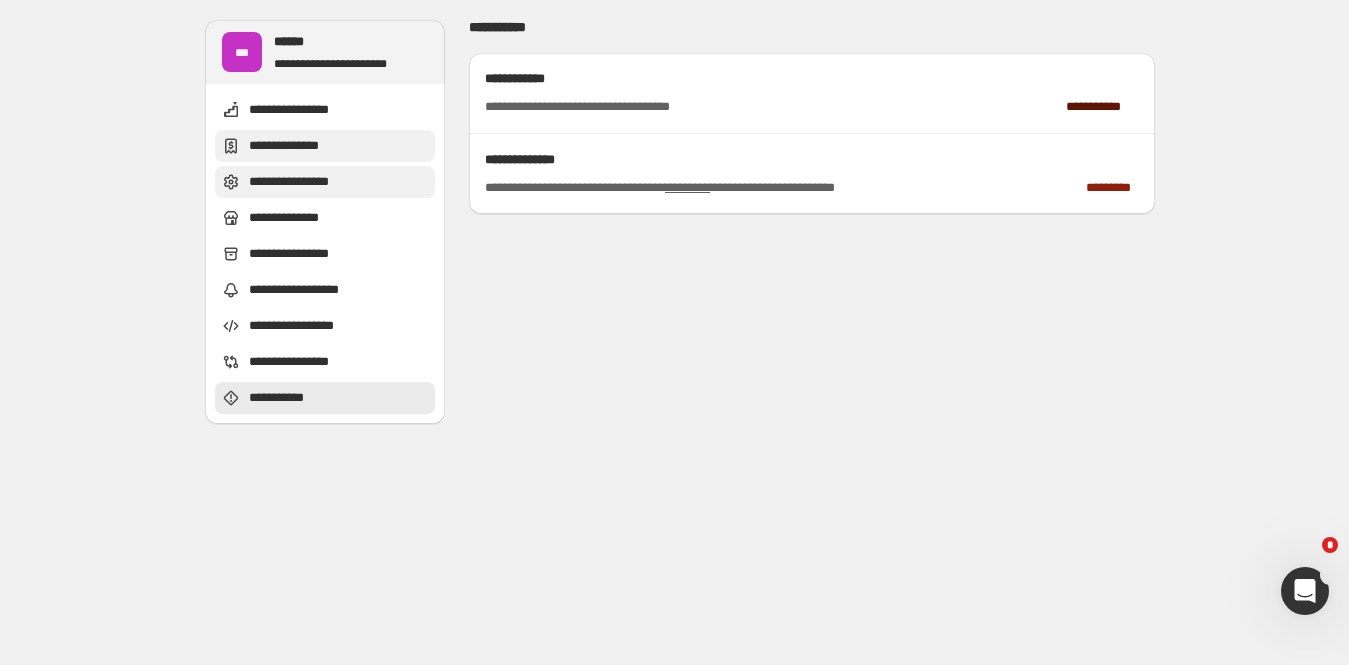 click at bounding box center (812, 133) 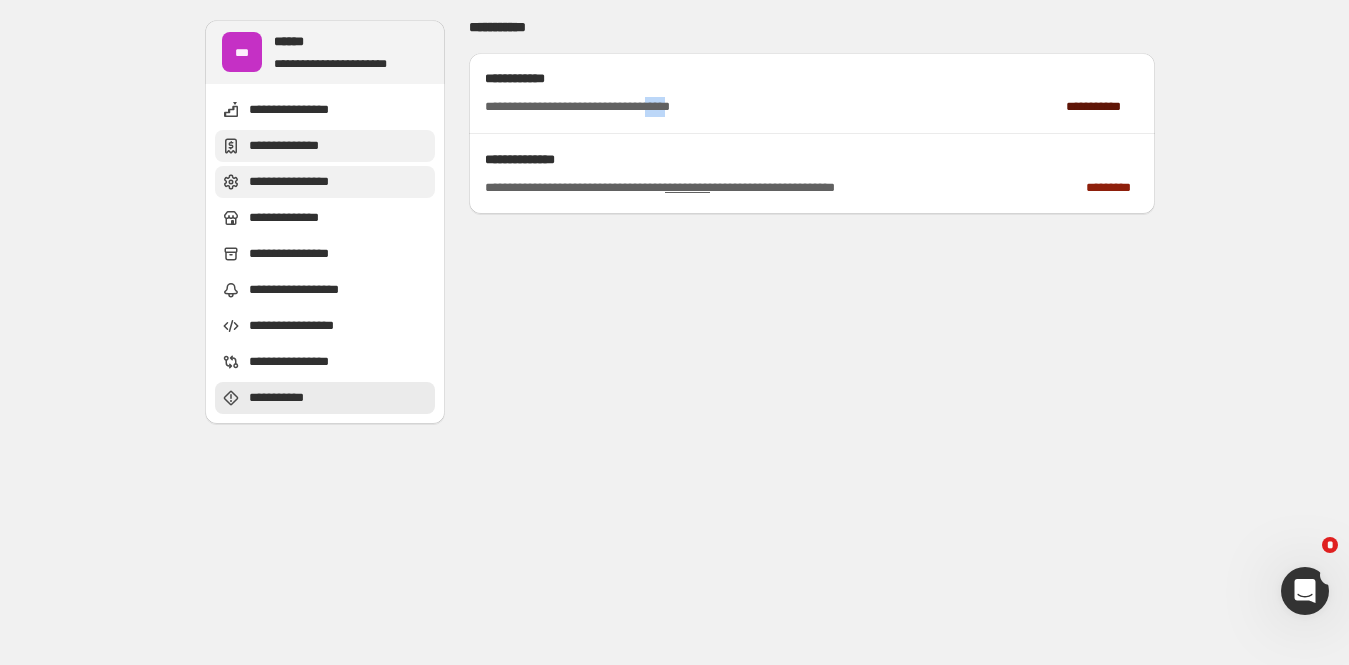 click on "**********" at bounding box center (601, 107) 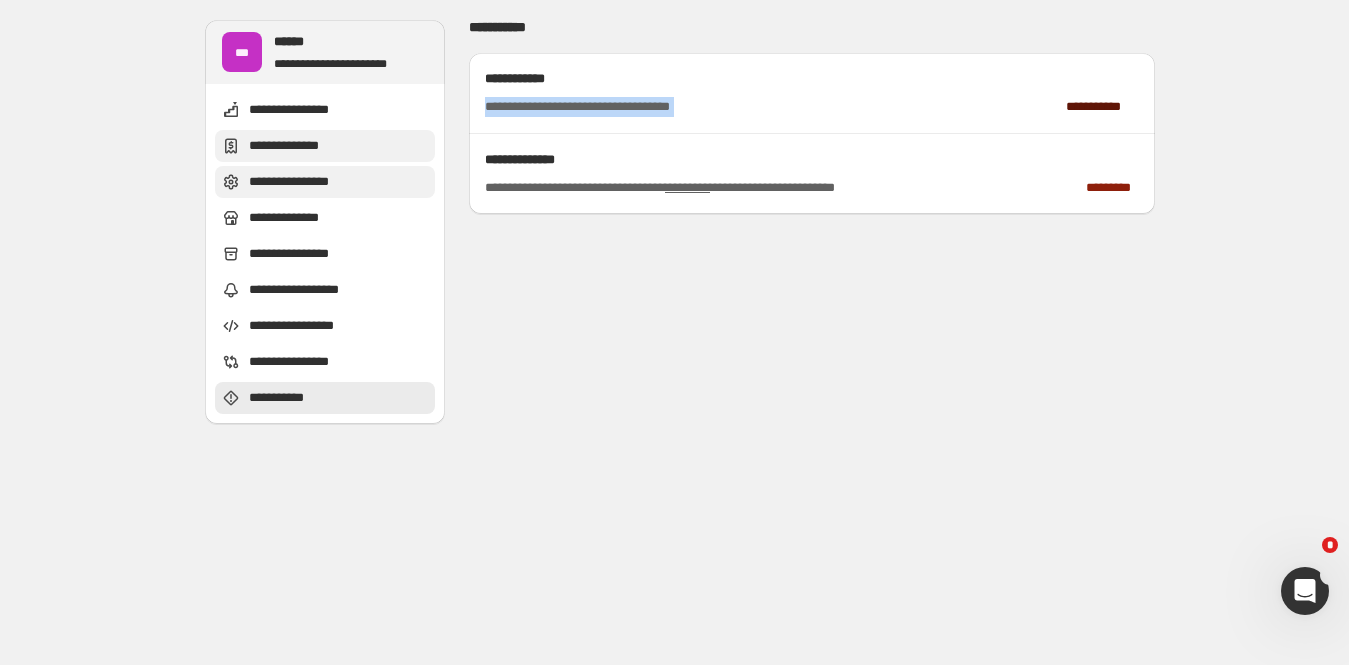 click on "**********" at bounding box center [601, 107] 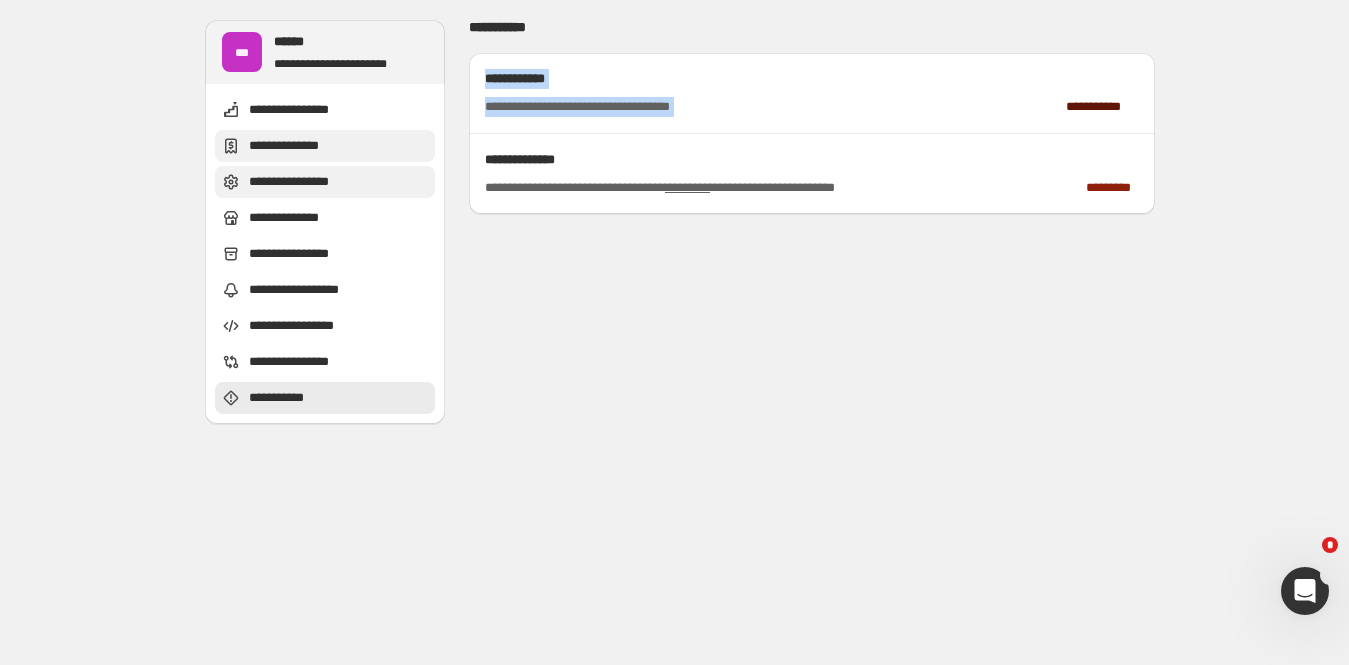 drag, startPoint x: 724, startPoint y: 96, endPoint x: 479, endPoint y: 72, distance: 246.1727 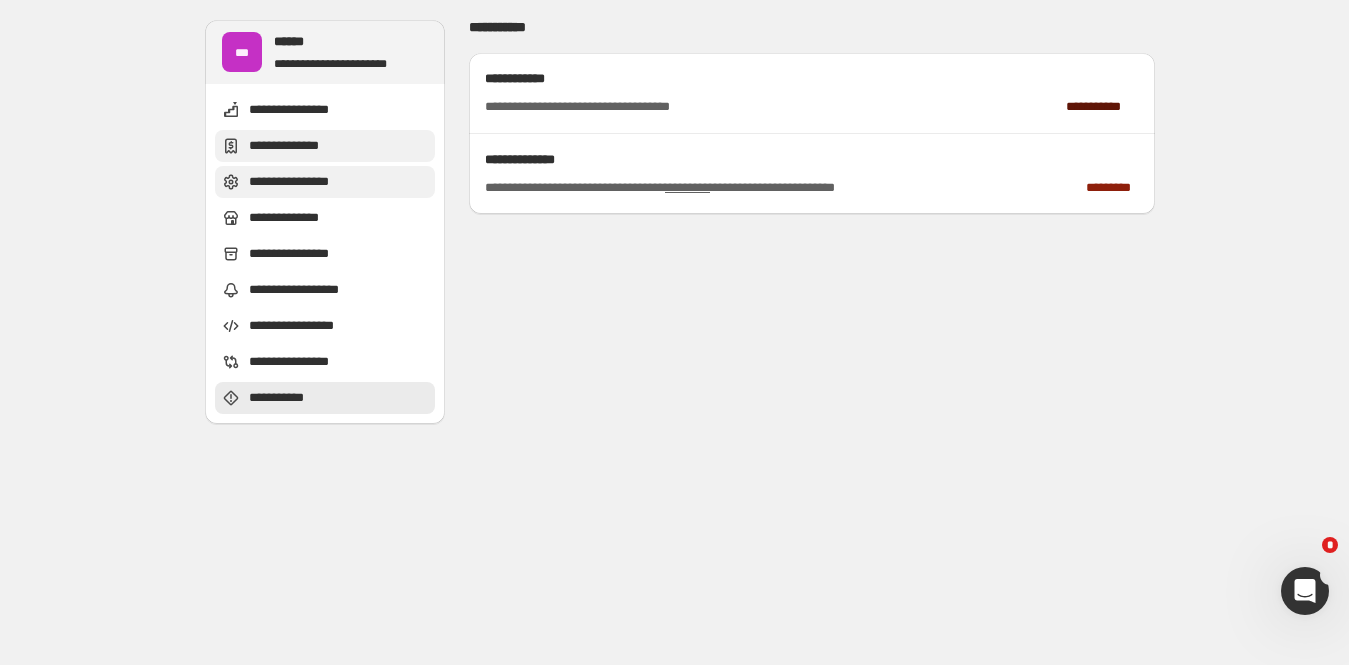 click on "**********" at bounding box center (1102, 107) 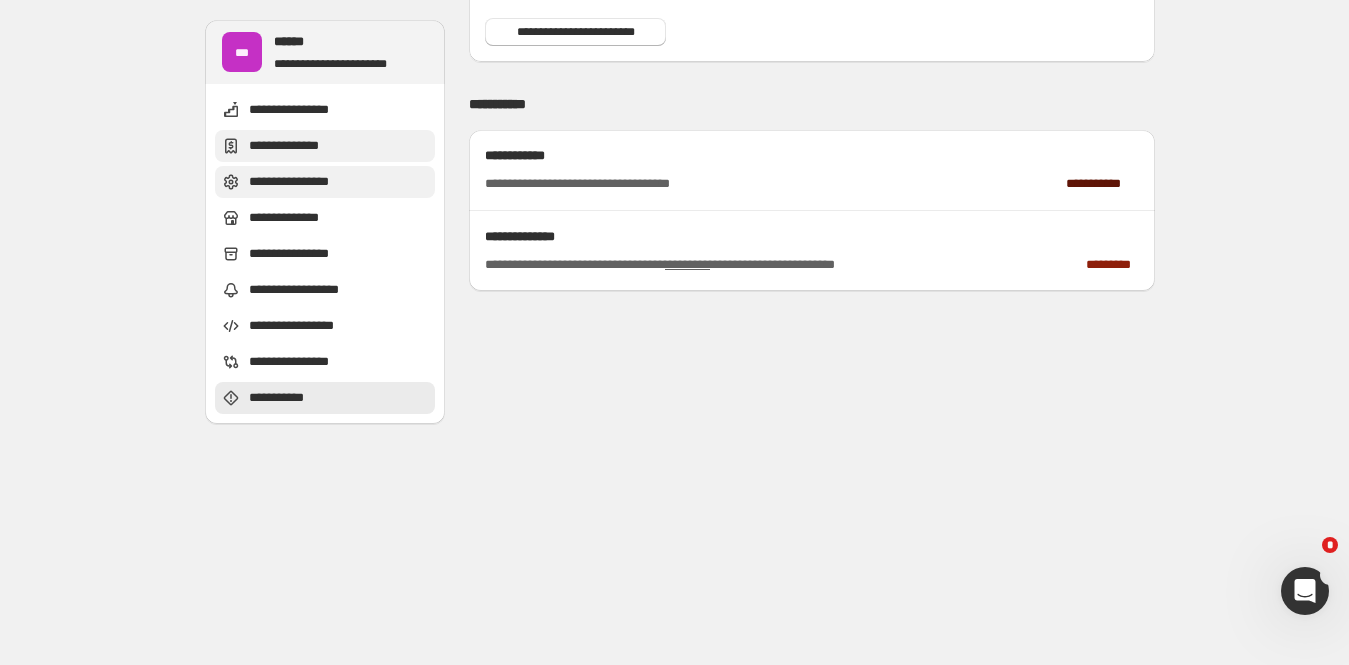 scroll, scrollTop: 2994, scrollLeft: 0, axis: vertical 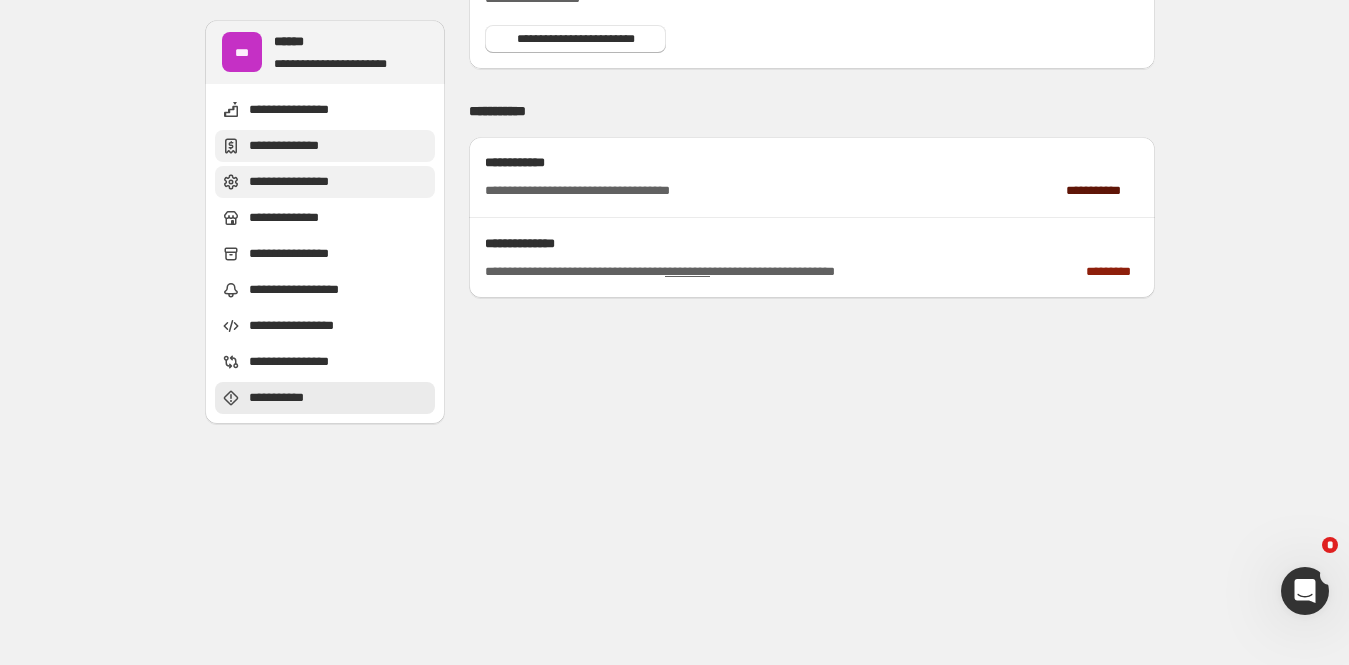 click on "**********" at bounding box center [601, 191] 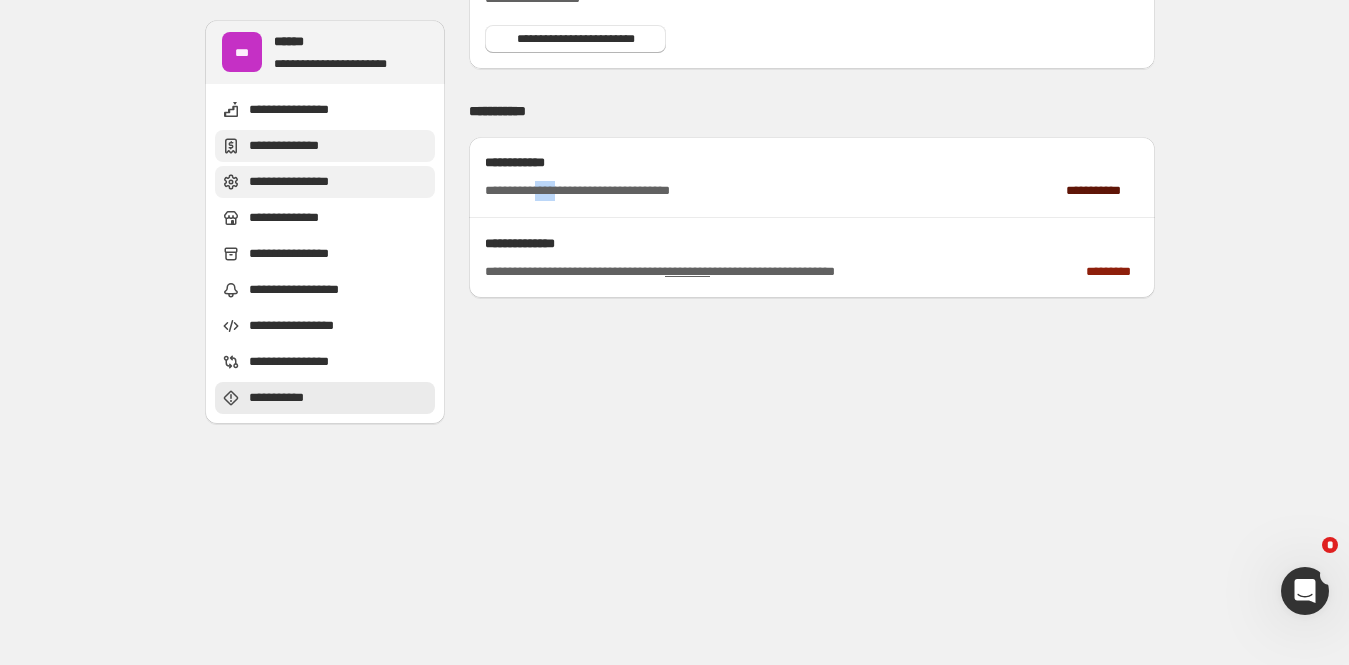 click on "**********" at bounding box center [601, 191] 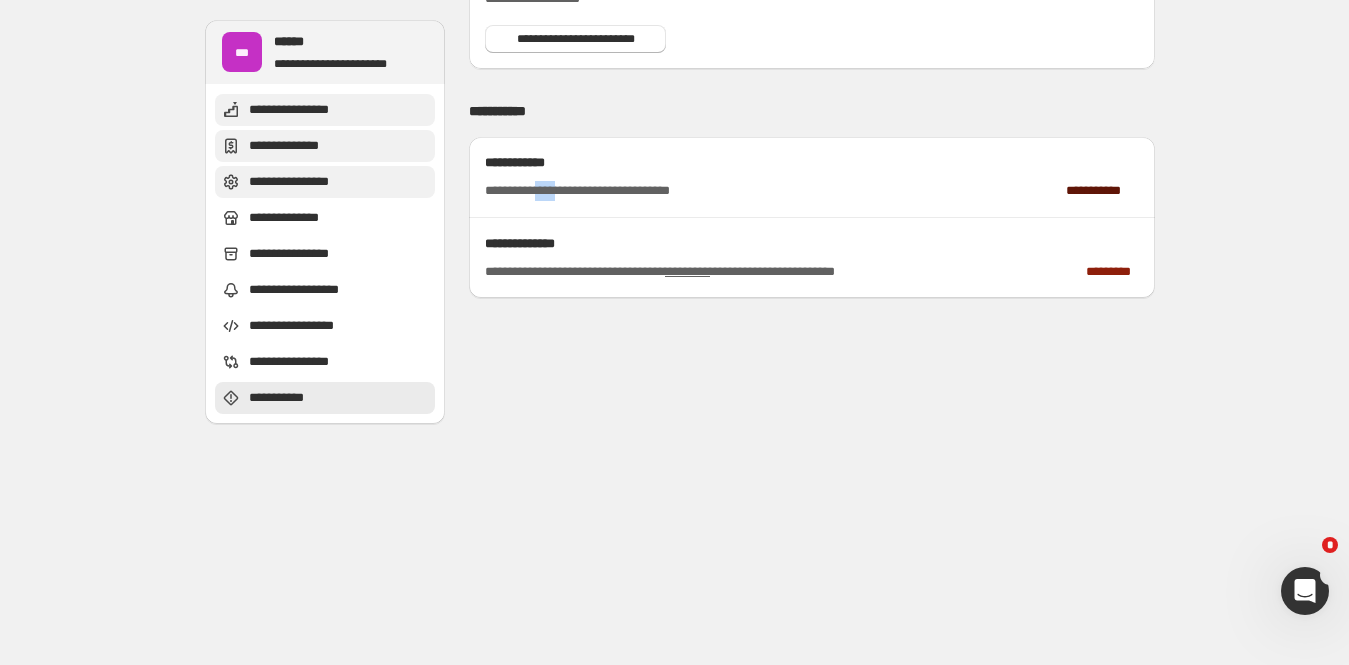 click on "**********" at bounding box center (300, 110) 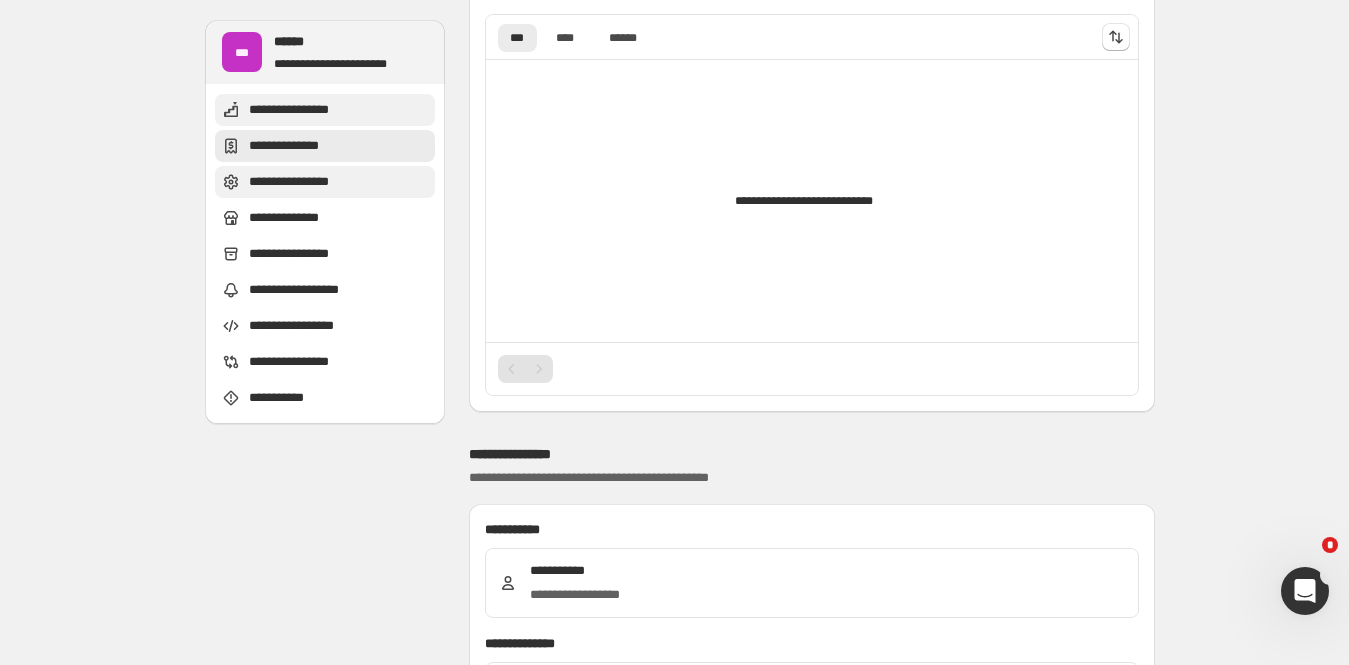 scroll, scrollTop: 0, scrollLeft: 0, axis: both 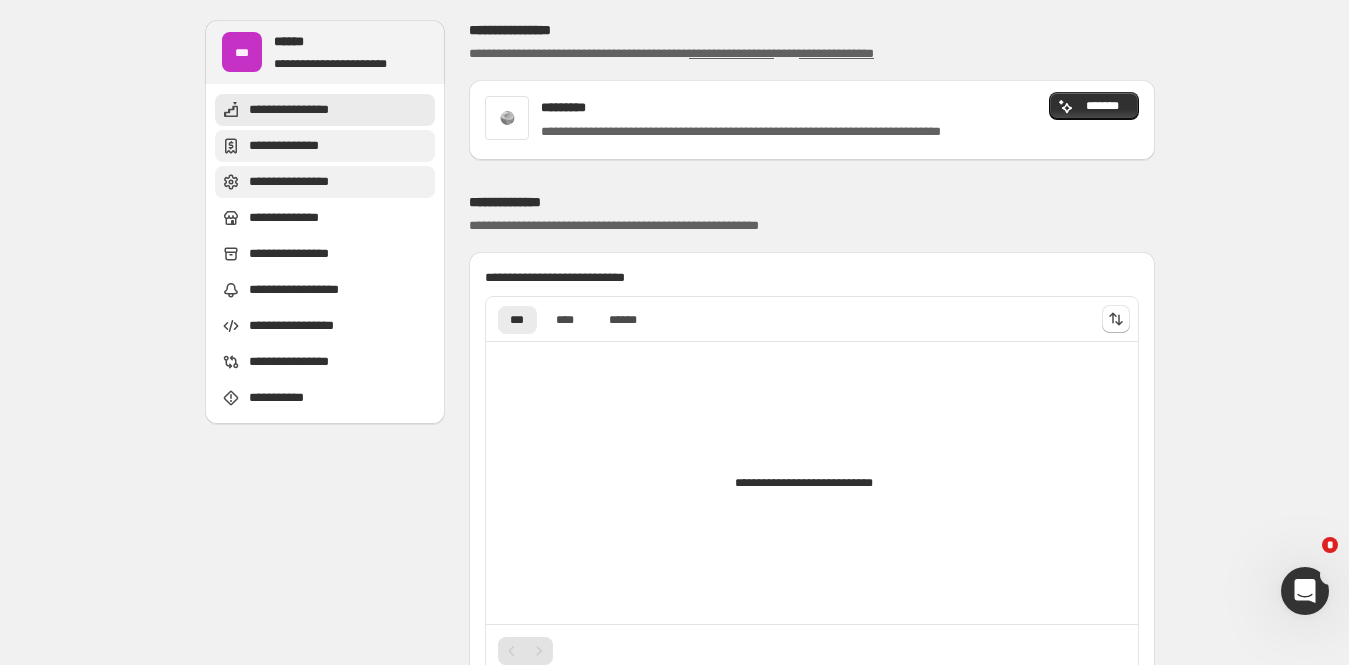 click on "**********" at bounding box center (785, 132) 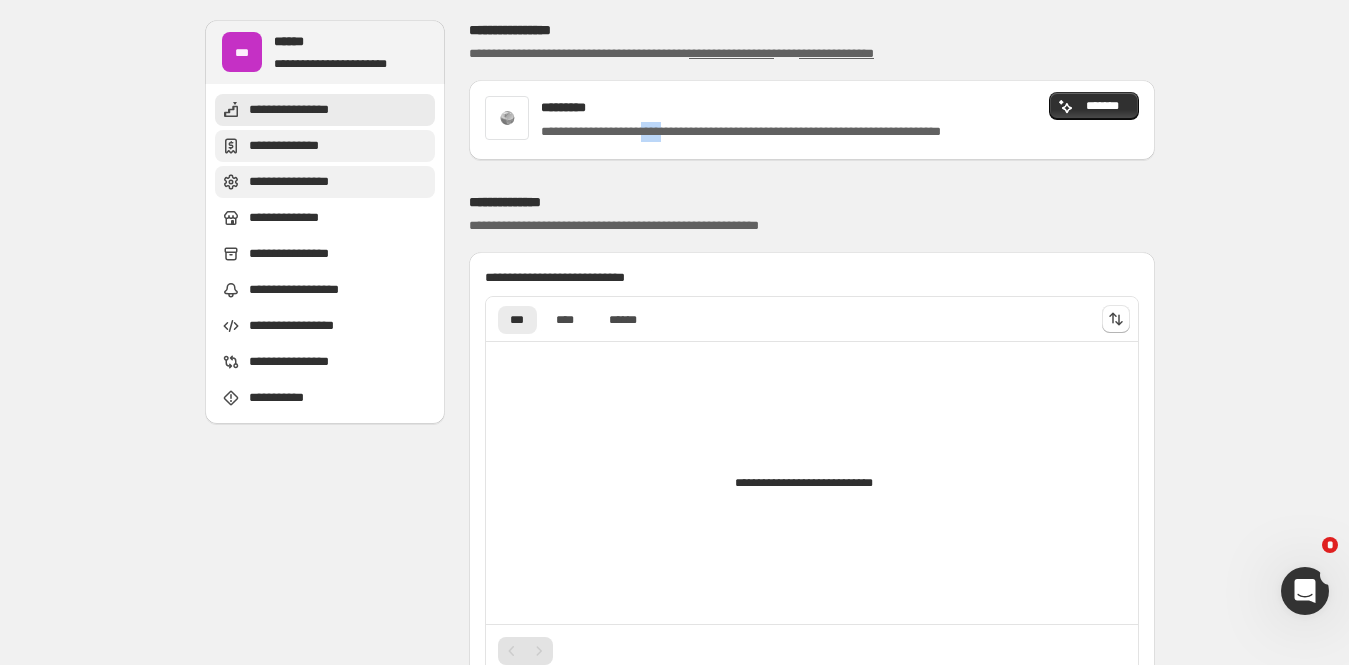 click on "**********" at bounding box center [785, 132] 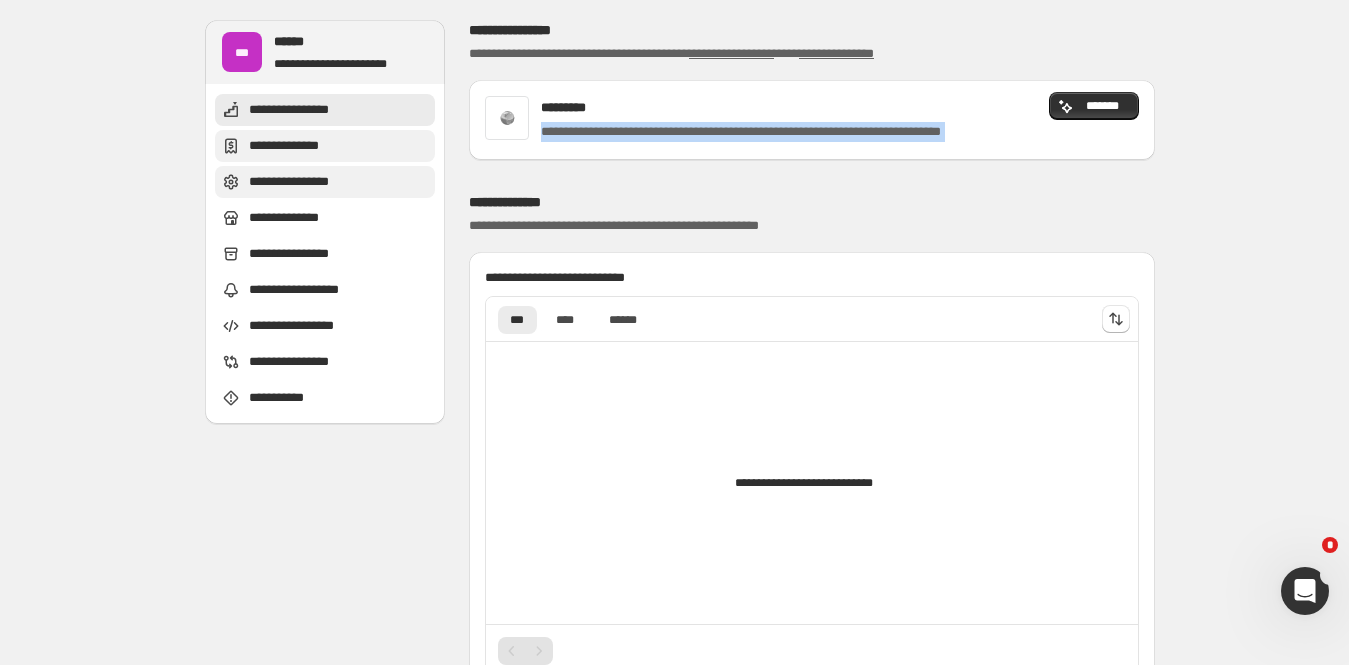 click on "**********" at bounding box center (785, 132) 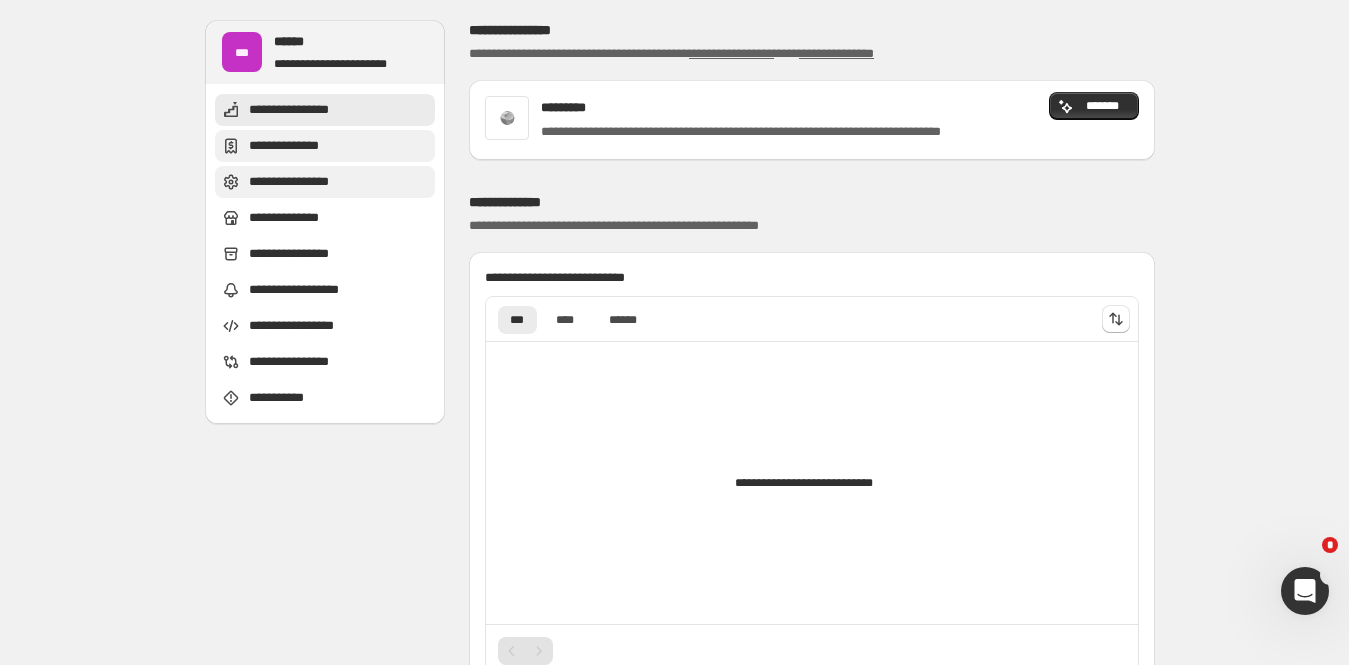 click on "**********" at bounding box center (785, 132) 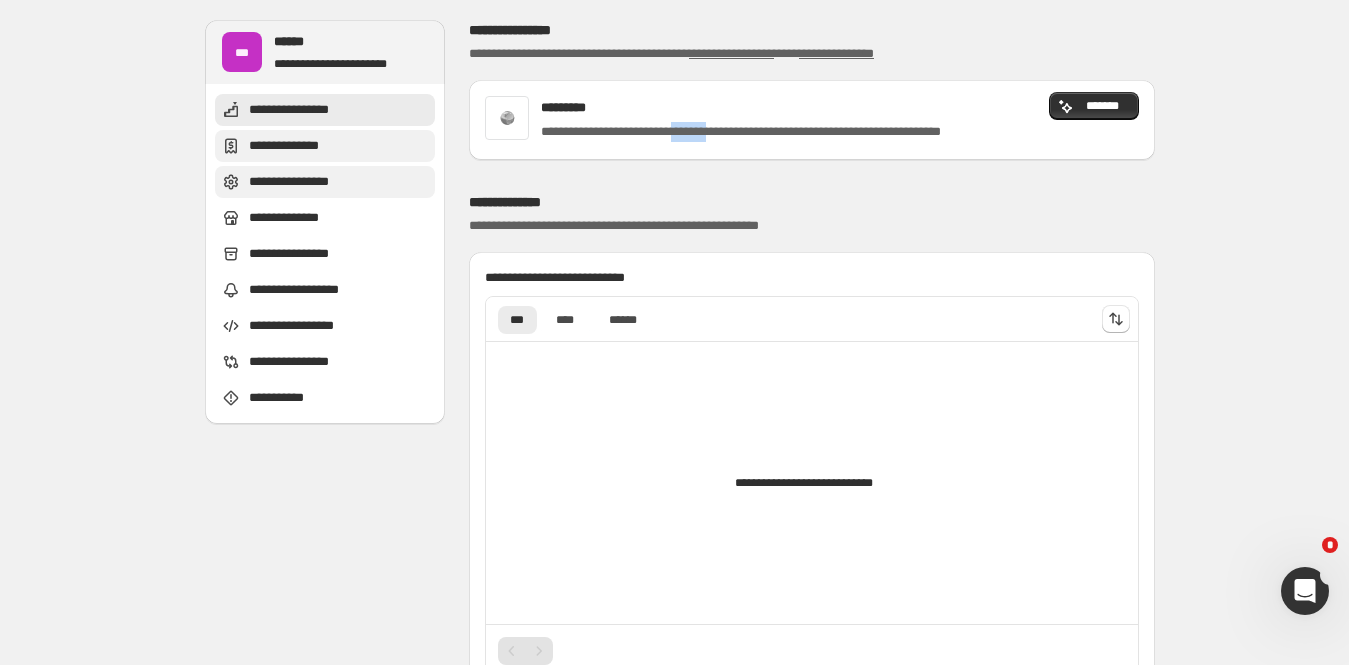 click on "**********" at bounding box center [785, 132] 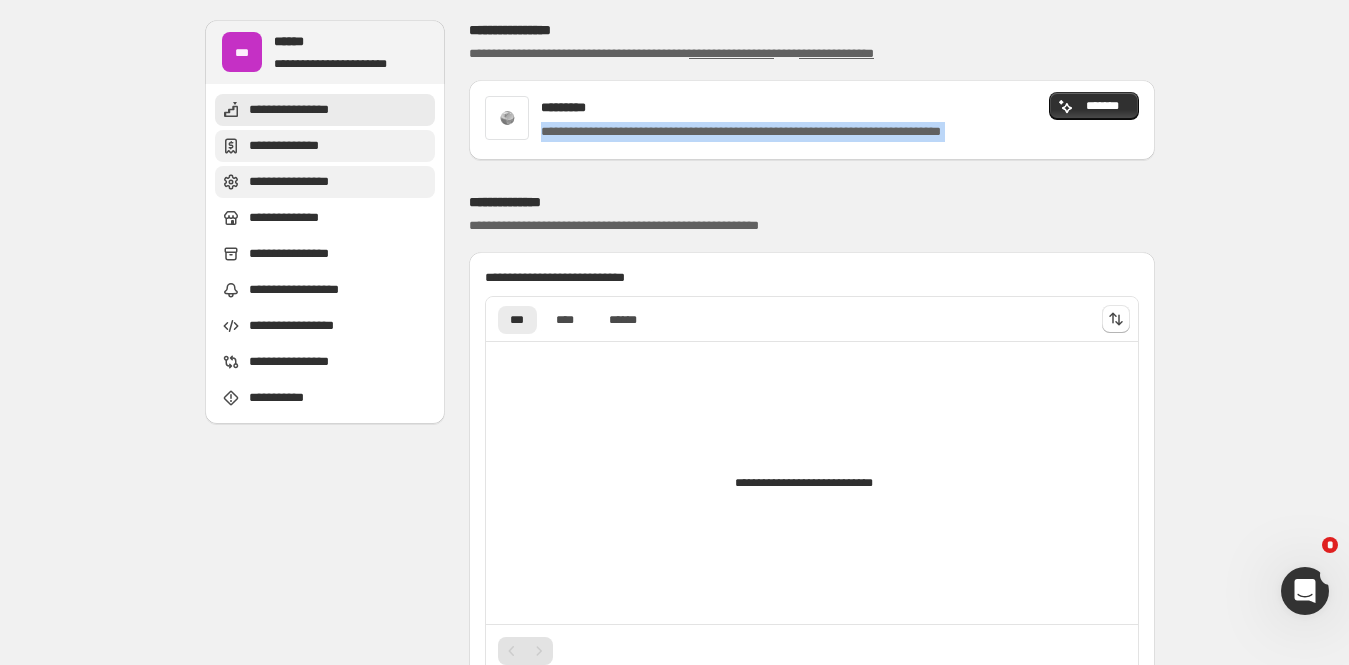 click on "**********" at bounding box center (785, 132) 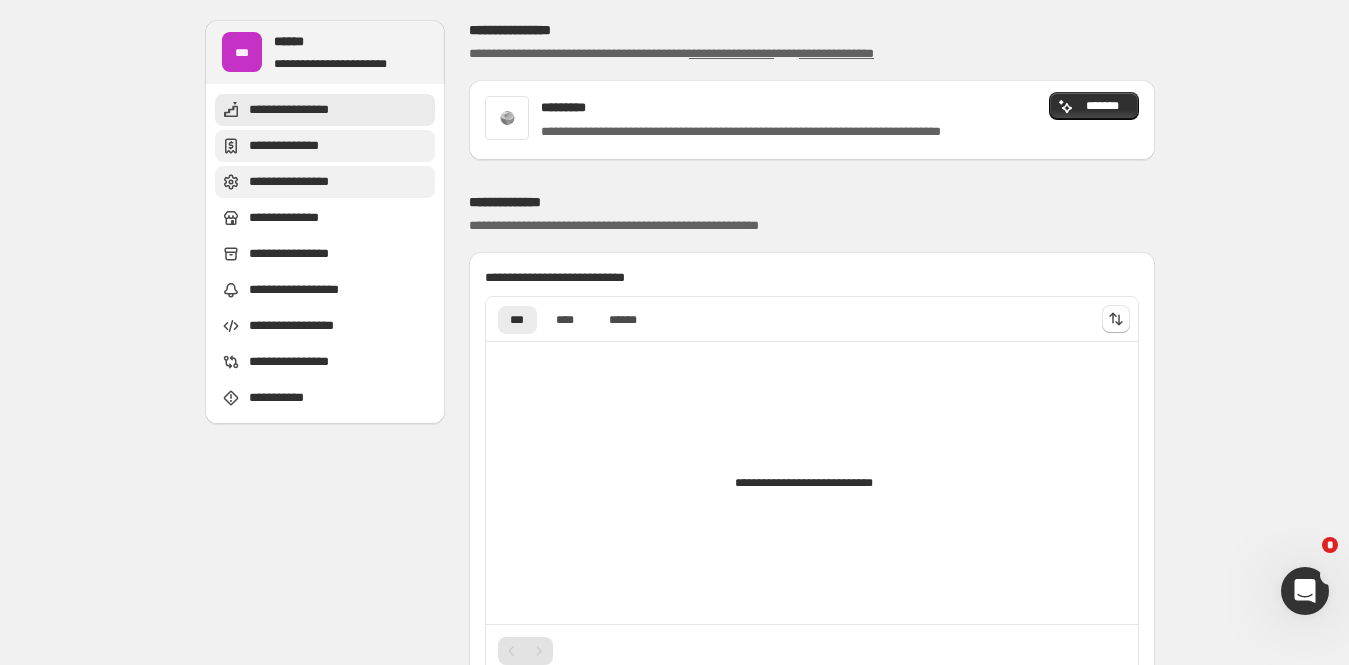 click on "**********" at bounding box center [785, 132] 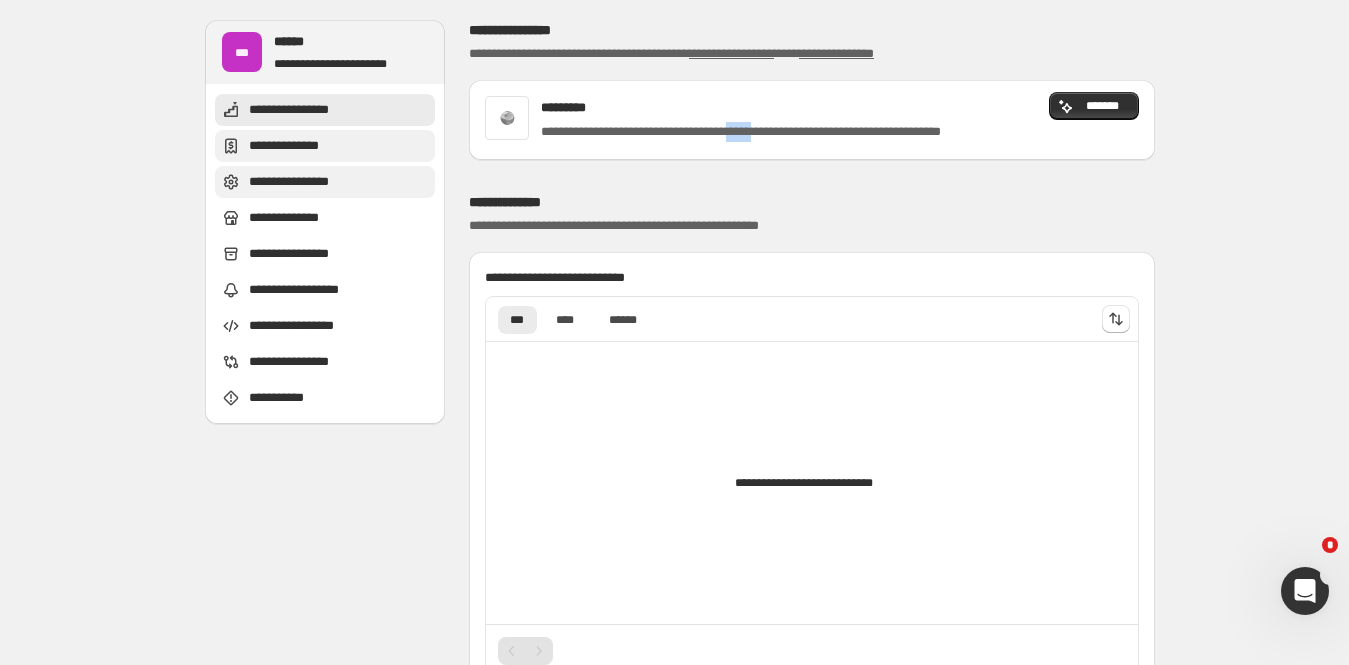 click on "**********" at bounding box center [785, 132] 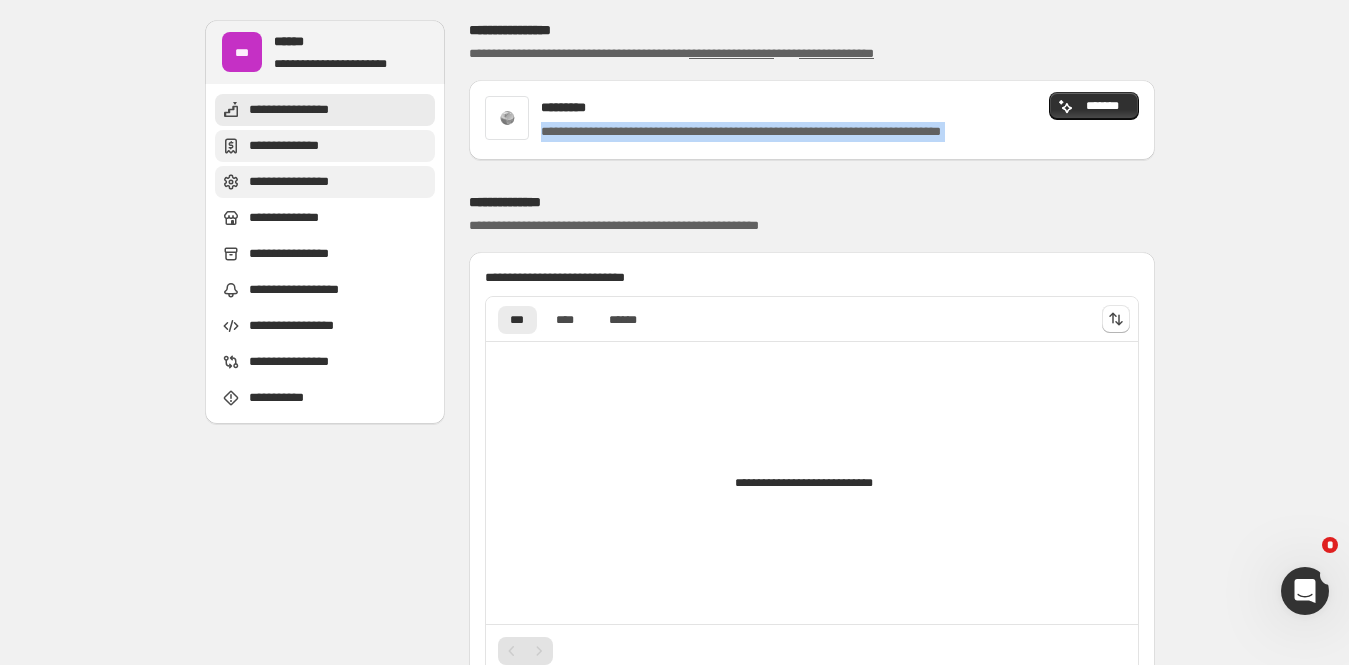 click on "**********" at bounding box center (785, 132) 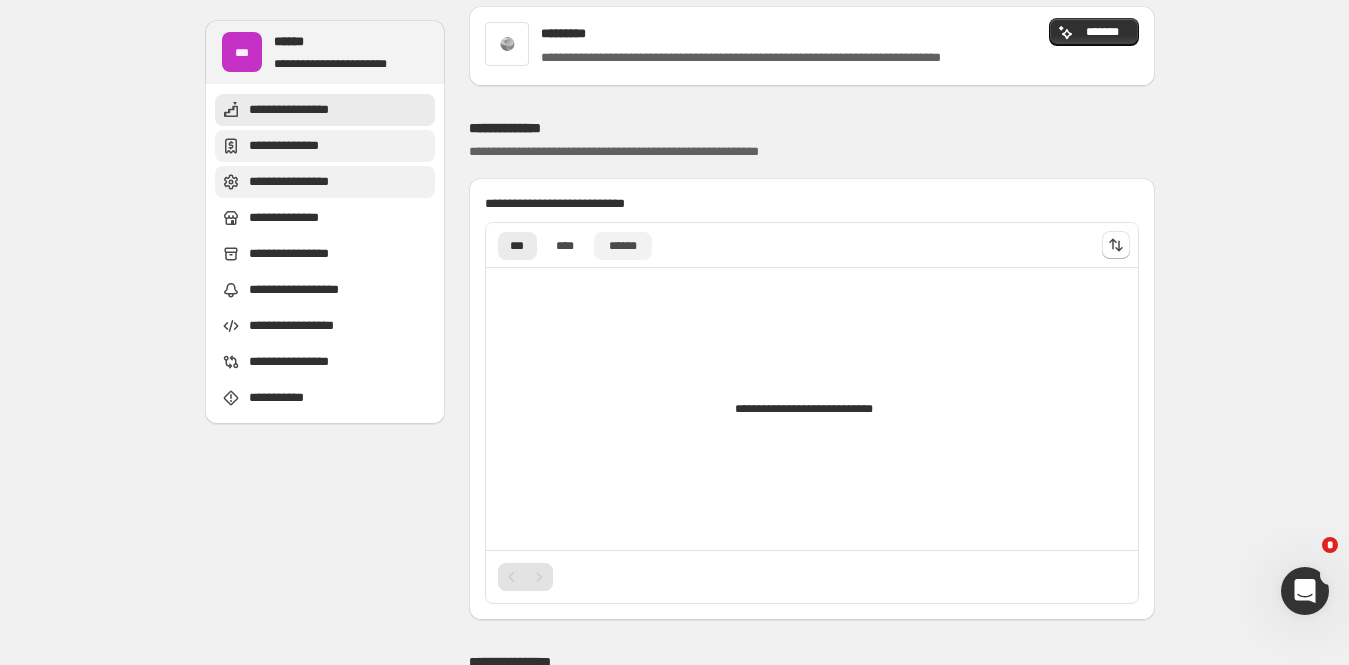 scroll, scrollTop: 84, scrollLeft: 0, axis: vertical 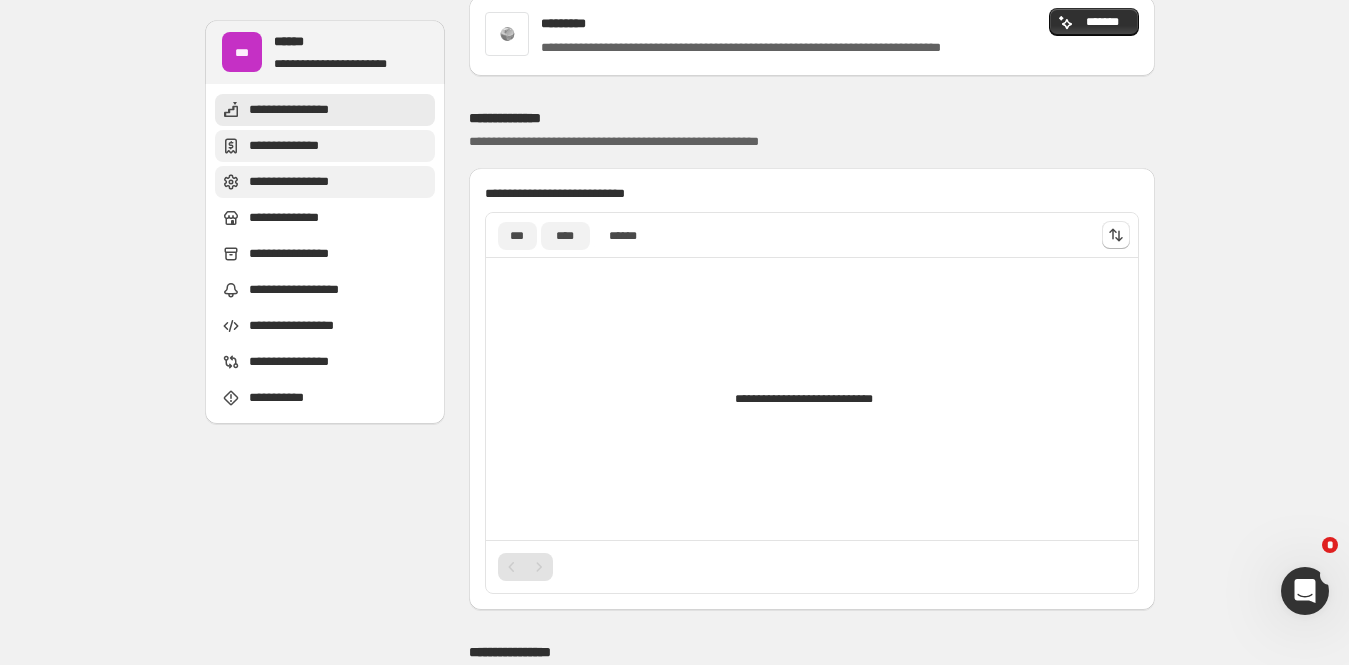 click on "****" at bounding box center (565, 236) 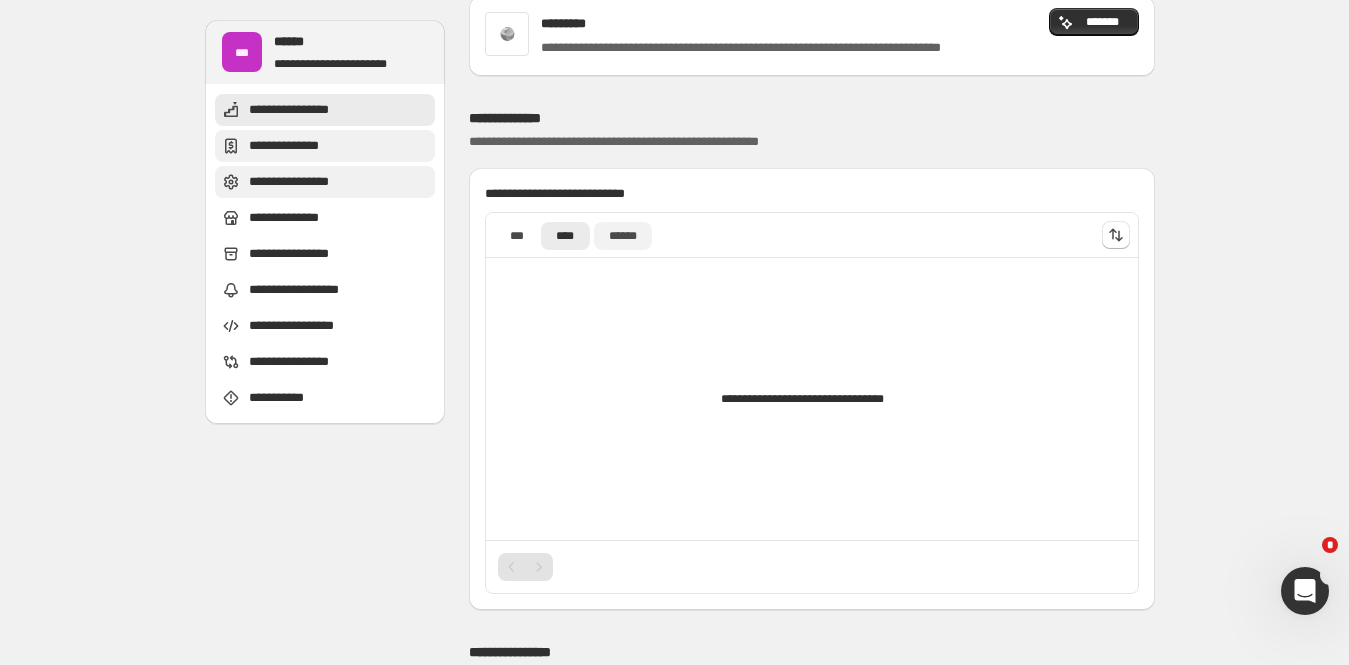 click on "******" at bounding box center (623, 236) 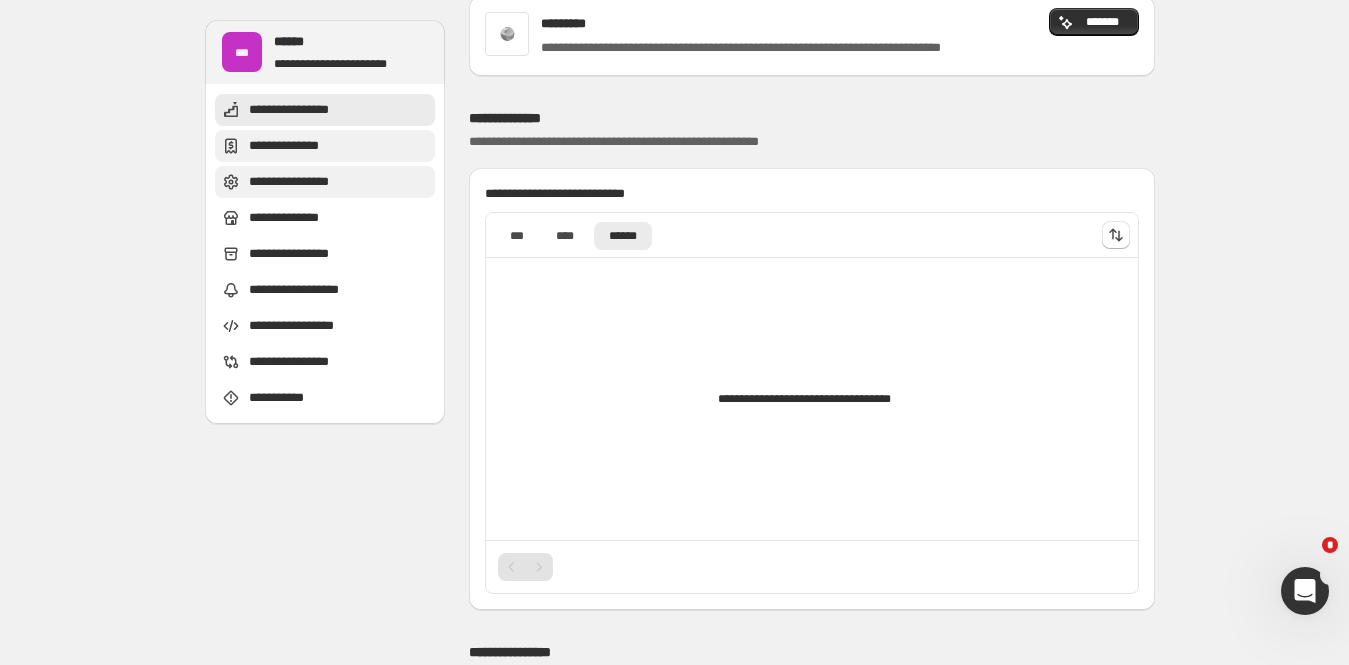 click on "**********" at bounding box center [786, 235] 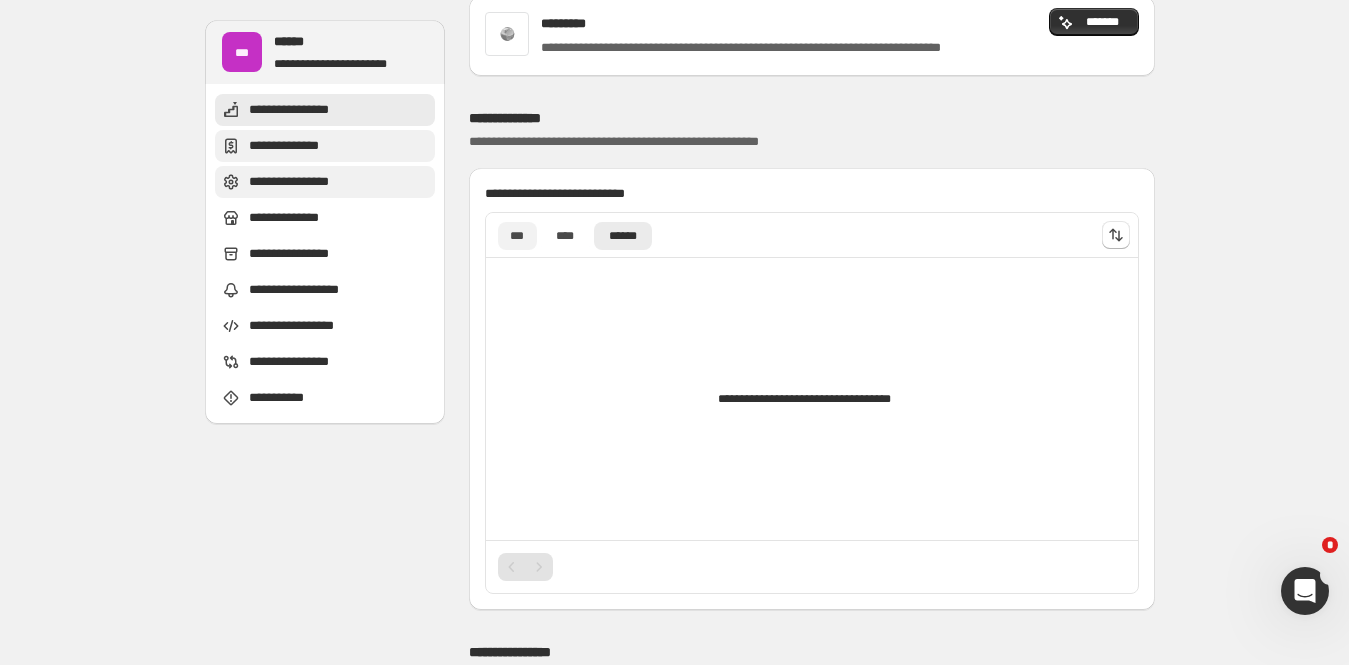 click on "***" at bounding box center [517, 236] 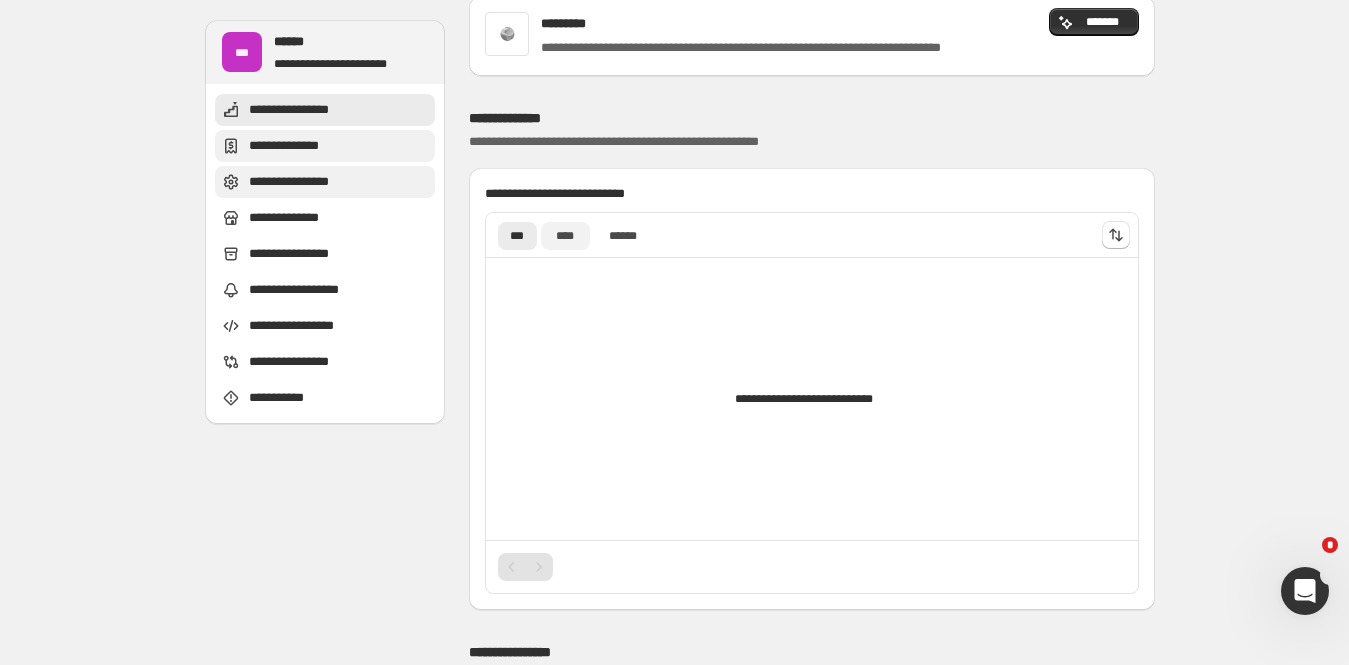 click on "****" at bounding box center [565, 236] 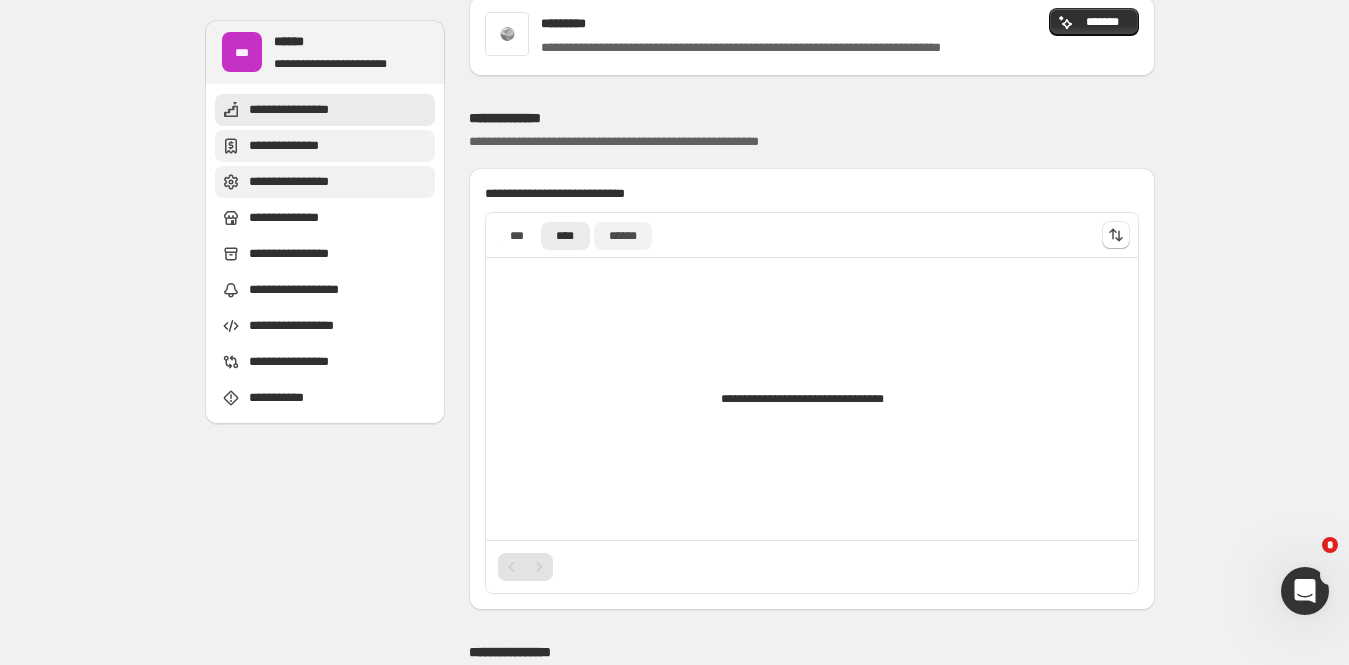 click on "******" at bounding box center [623, 236] 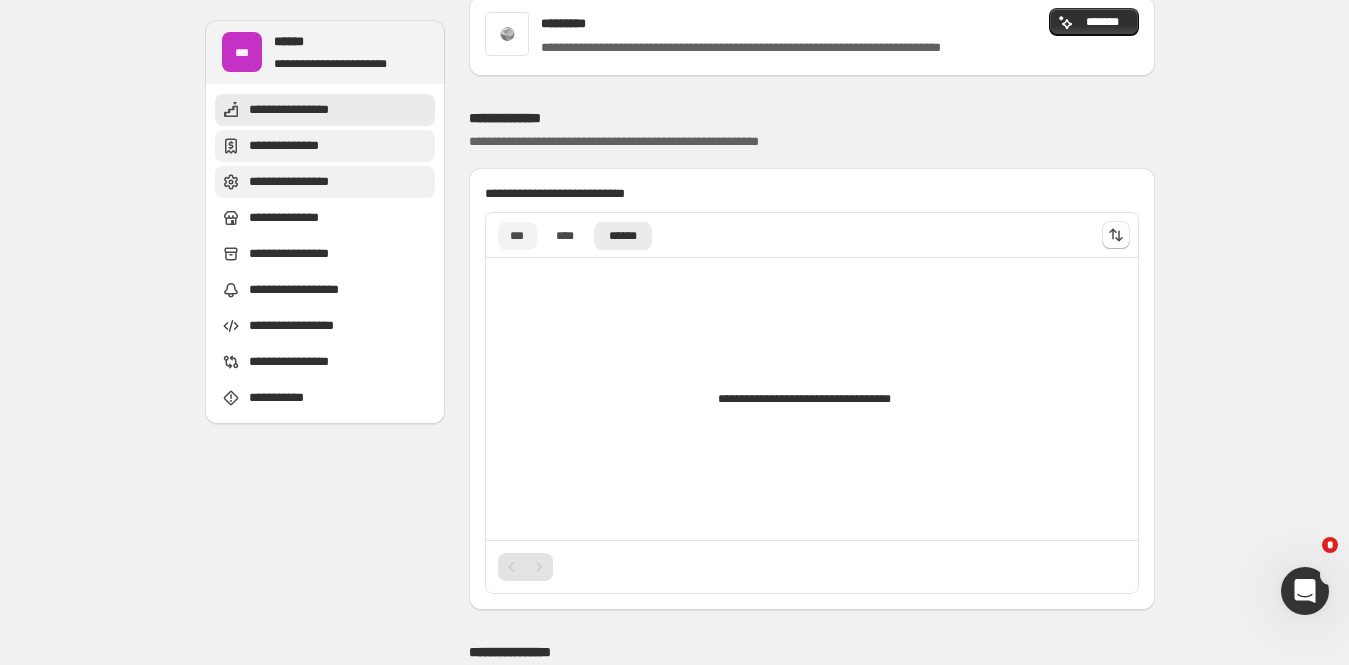 click on "***" at bounding box center (517, 236) 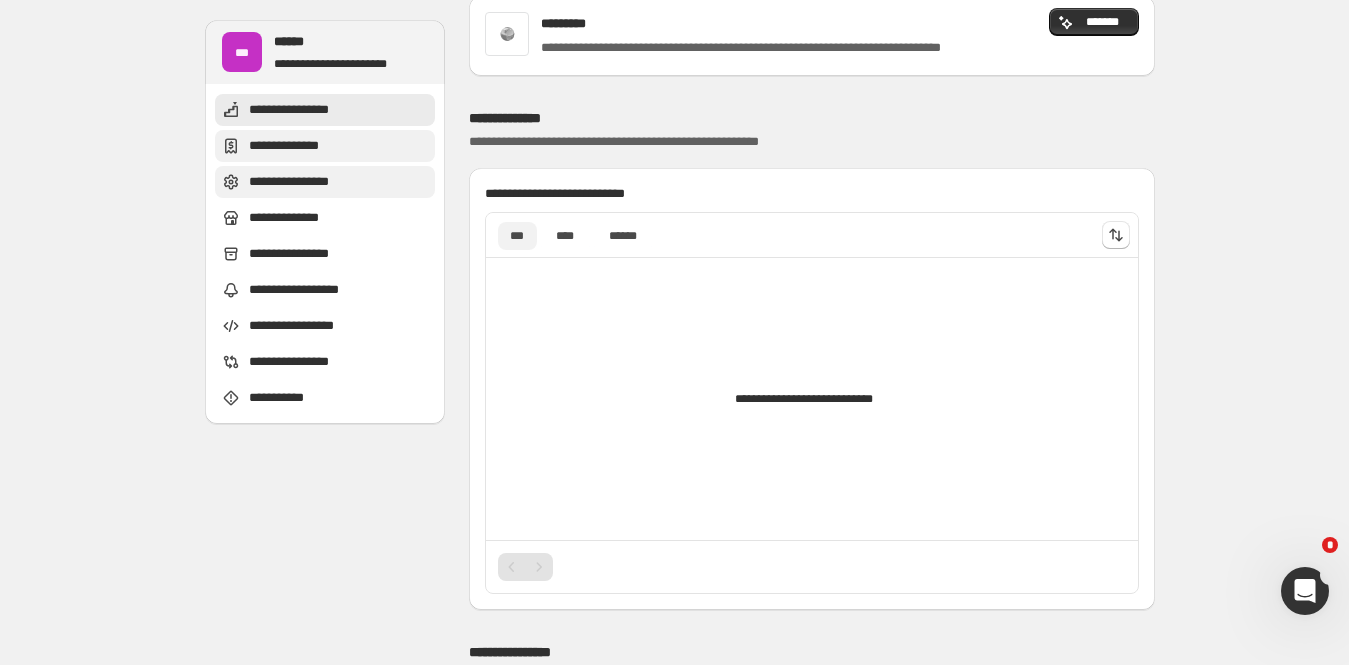 scroll, scrollTop: 0, scrollLeft: 0, axis: both 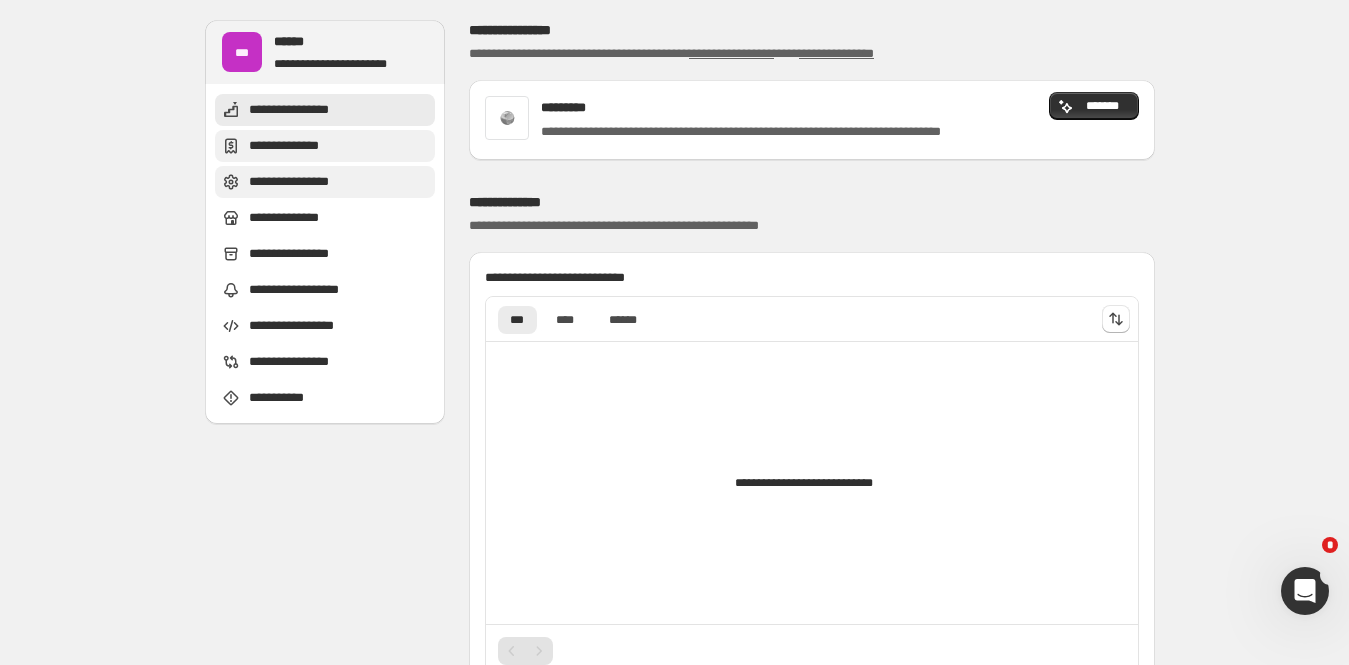 click on "**********" at bounding box center (299, 146) 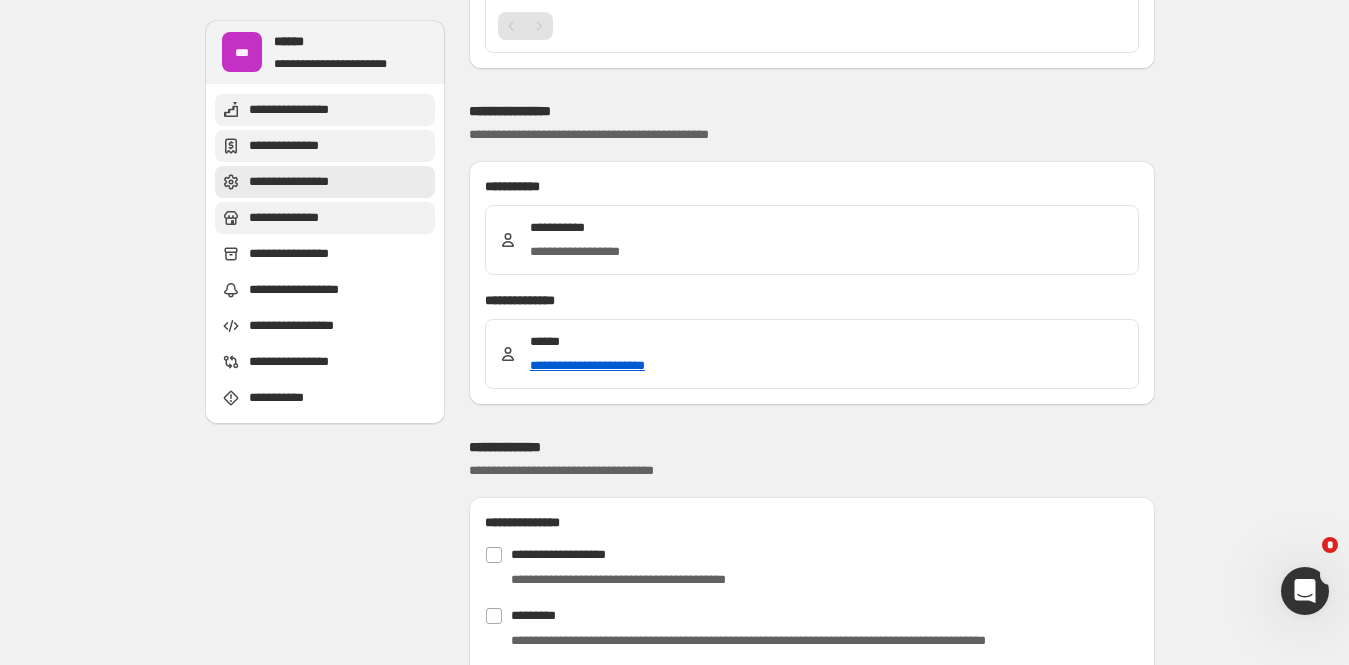 scroll, scrollTop: 686, scrollLeft: 0, axis: vertical 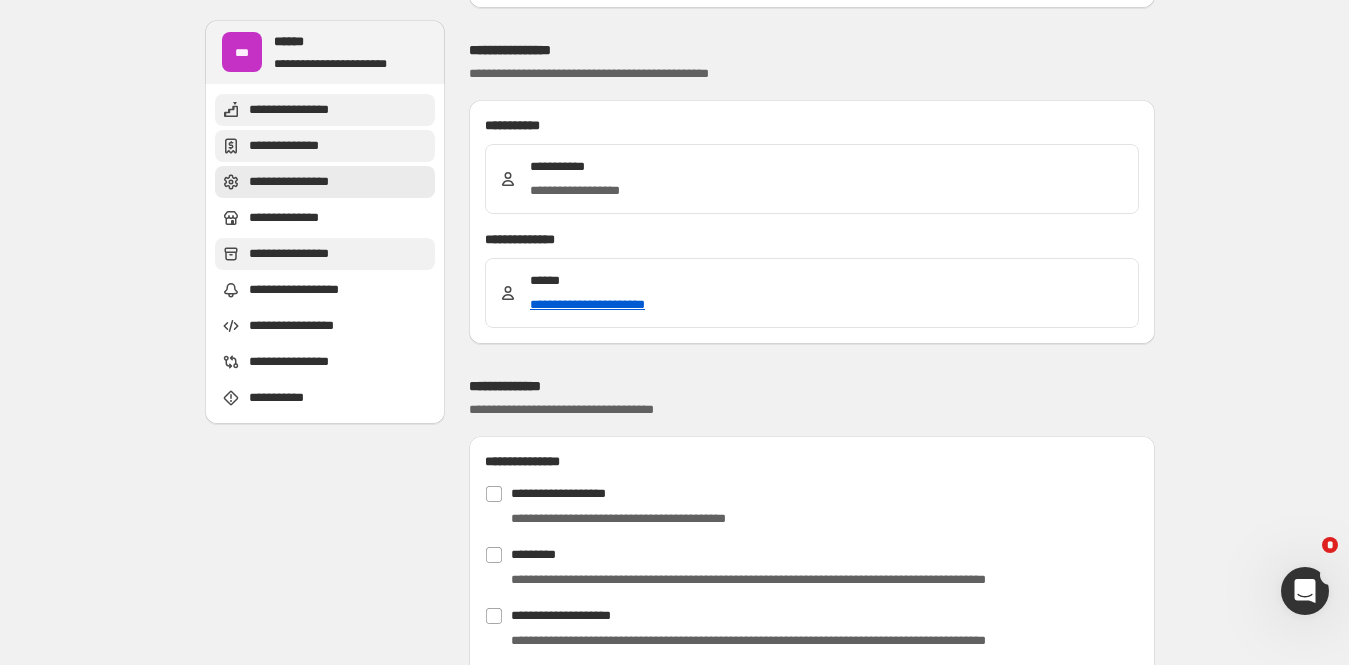 click on "**********" at bounding box center [303, 254] 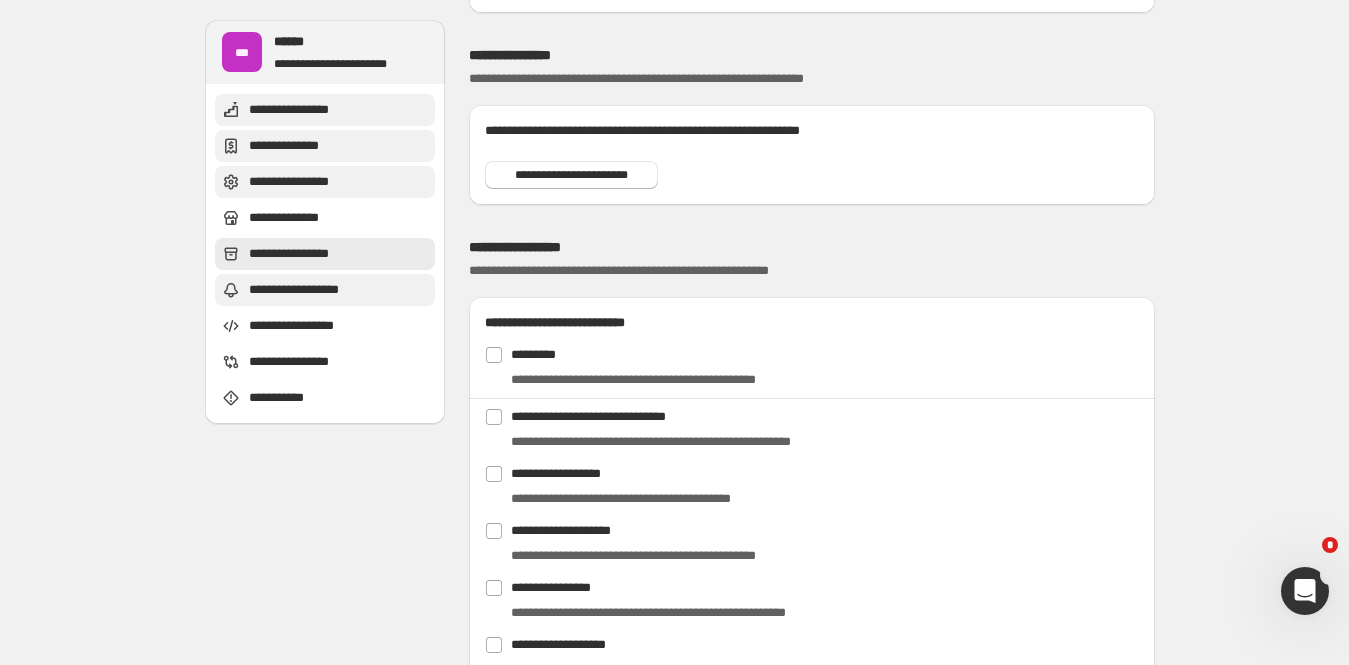 click on "**********" at bounding box center (325, 290) 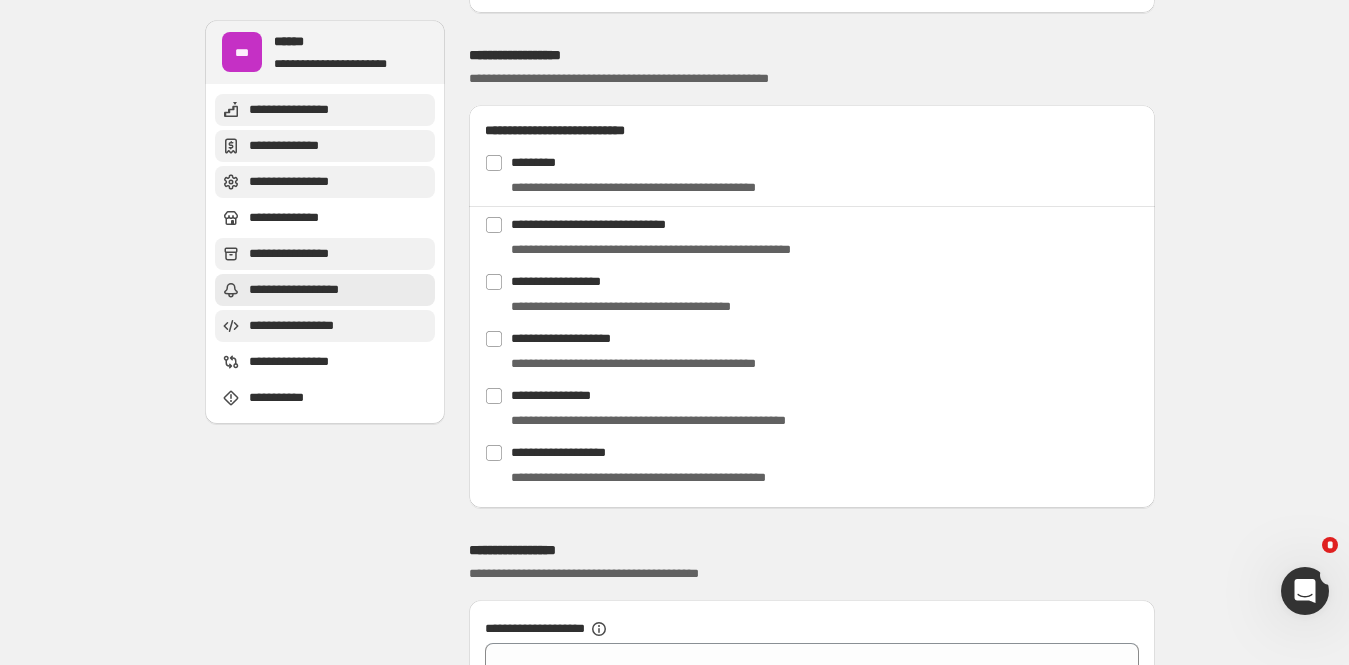 click on "**********" at bounding box center (308, 326) 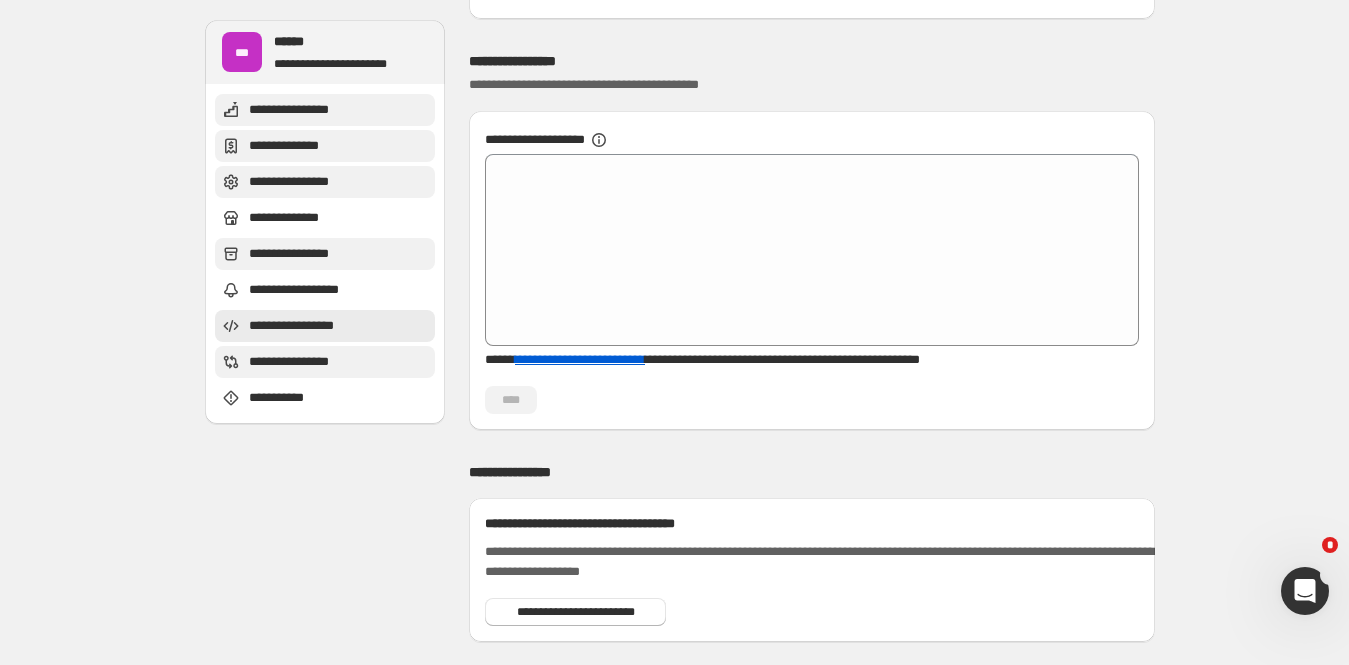 click on "**********" at bounding box center (325, 362) 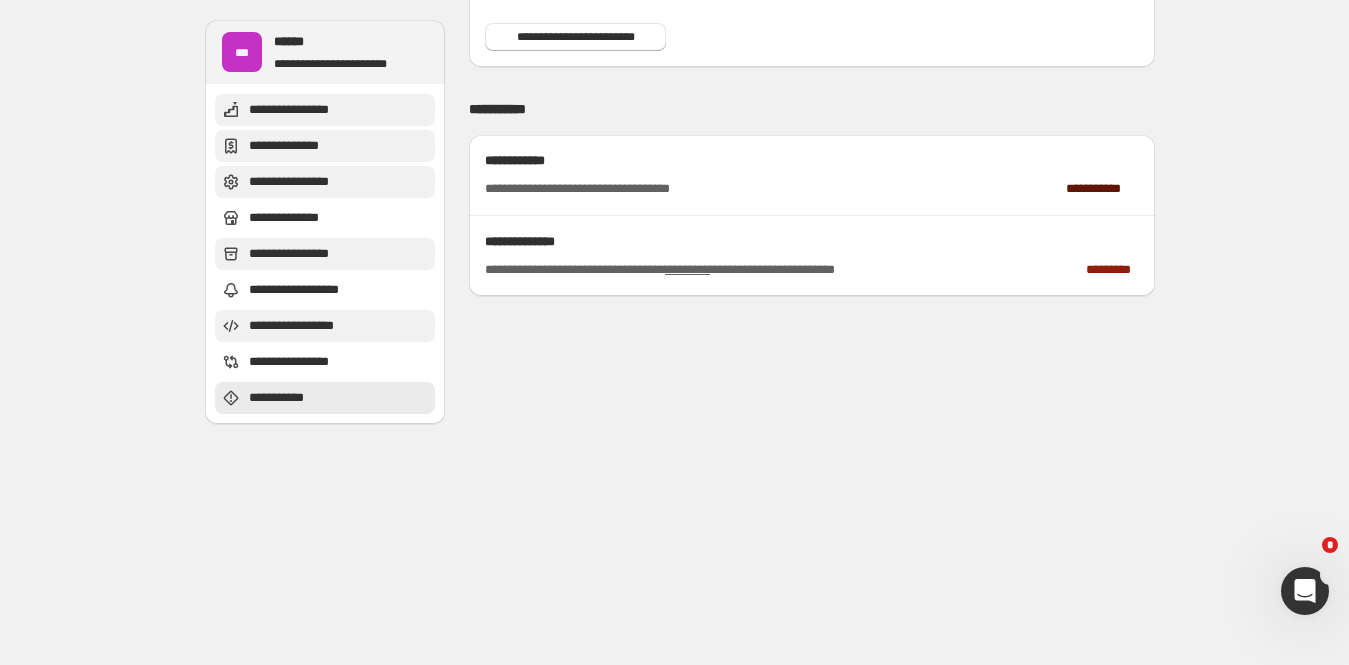 scroll, scrollTop: 3042, scrollLeft: 0, axis: vertical 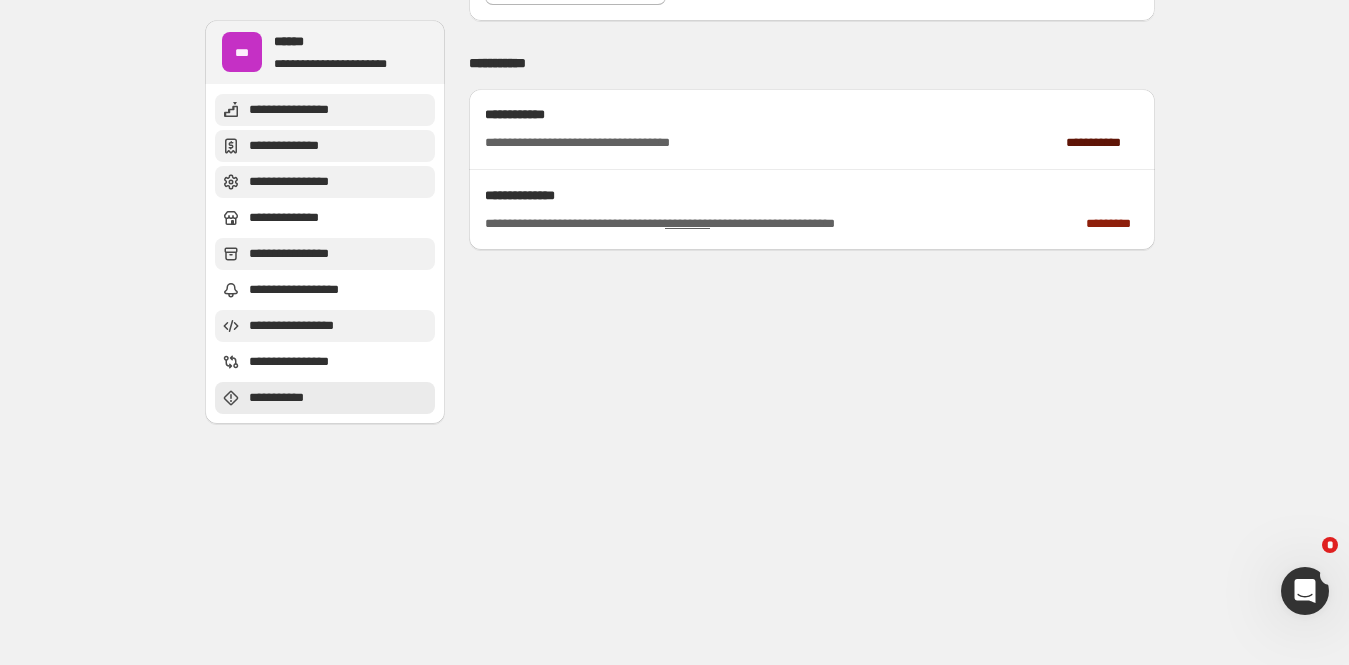click on "**********" at bounding box center (300, 110) 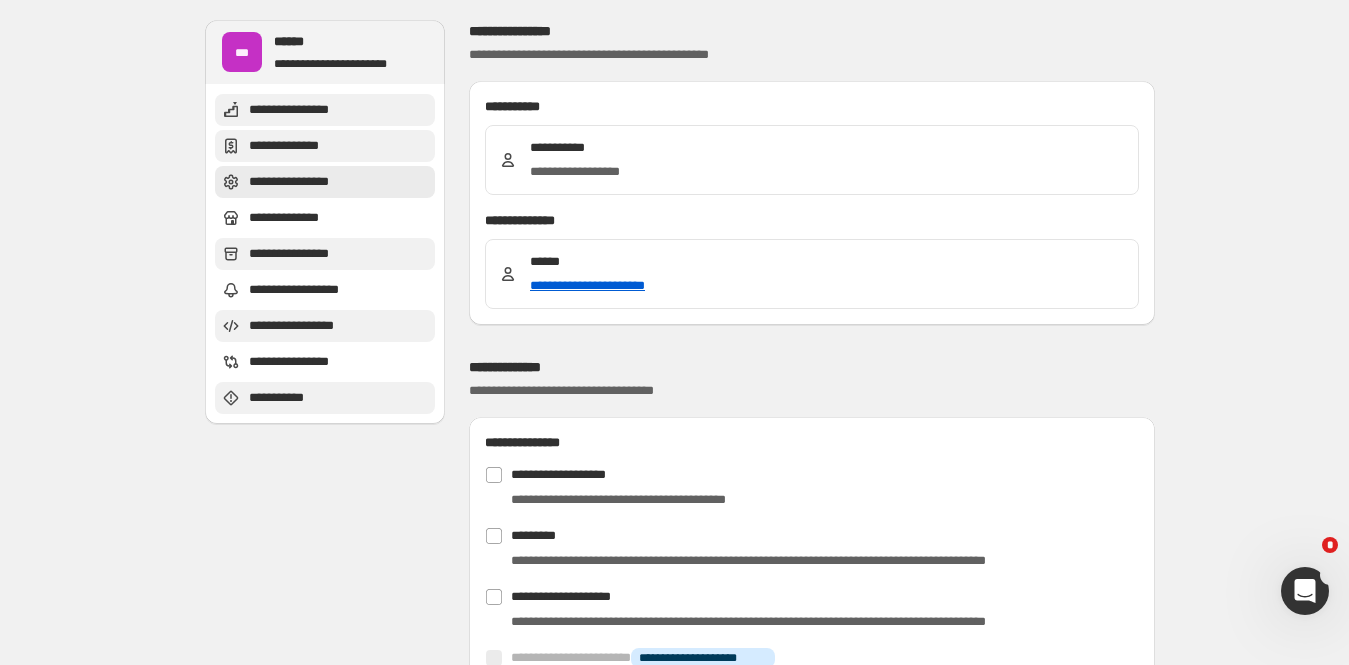 scroll, scrollTop: 0, scrollLeft: 0, axis: both 